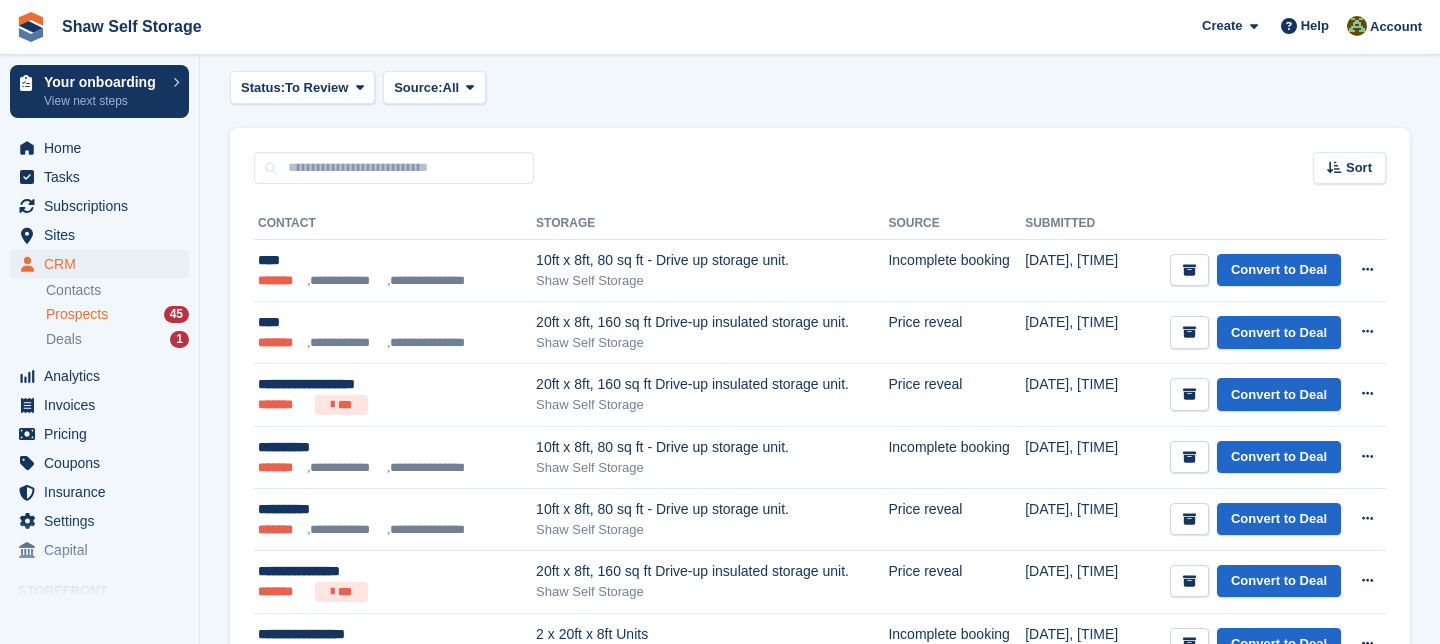 scroll, scrollTop: 214, scrollLeft: 0, axis: vertical 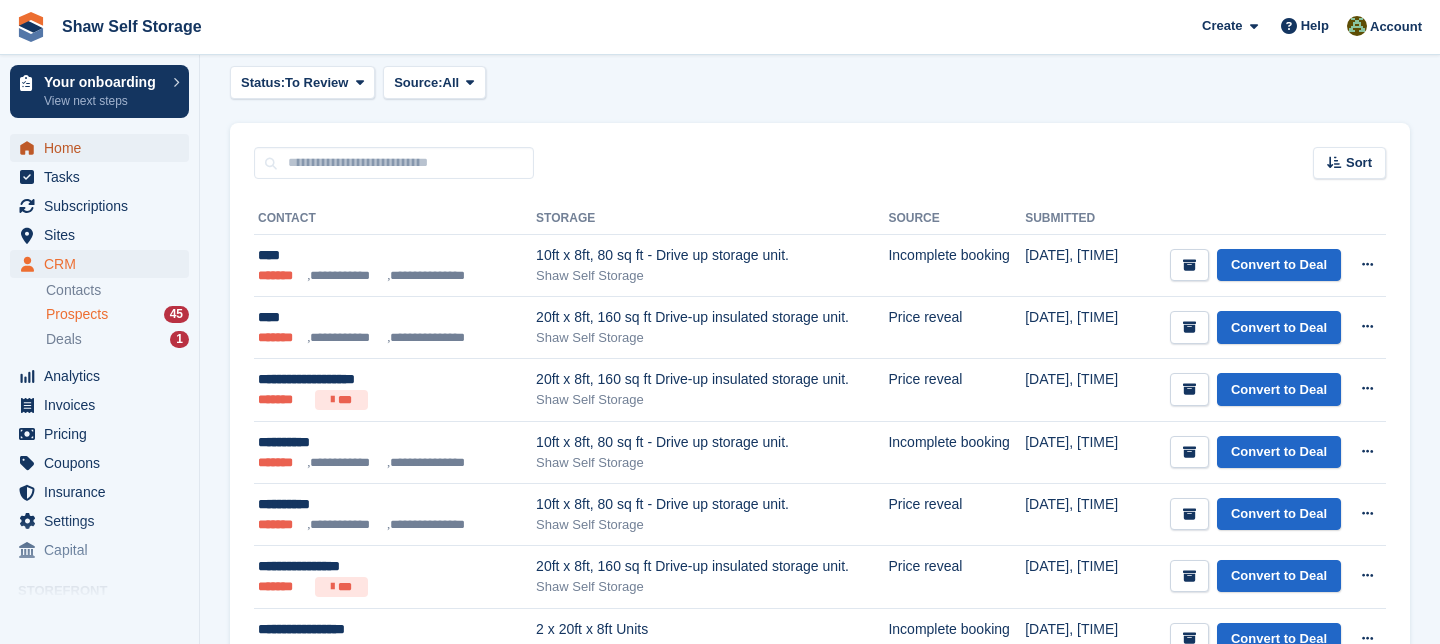 click on "Home" at bounding box center (104, 148) 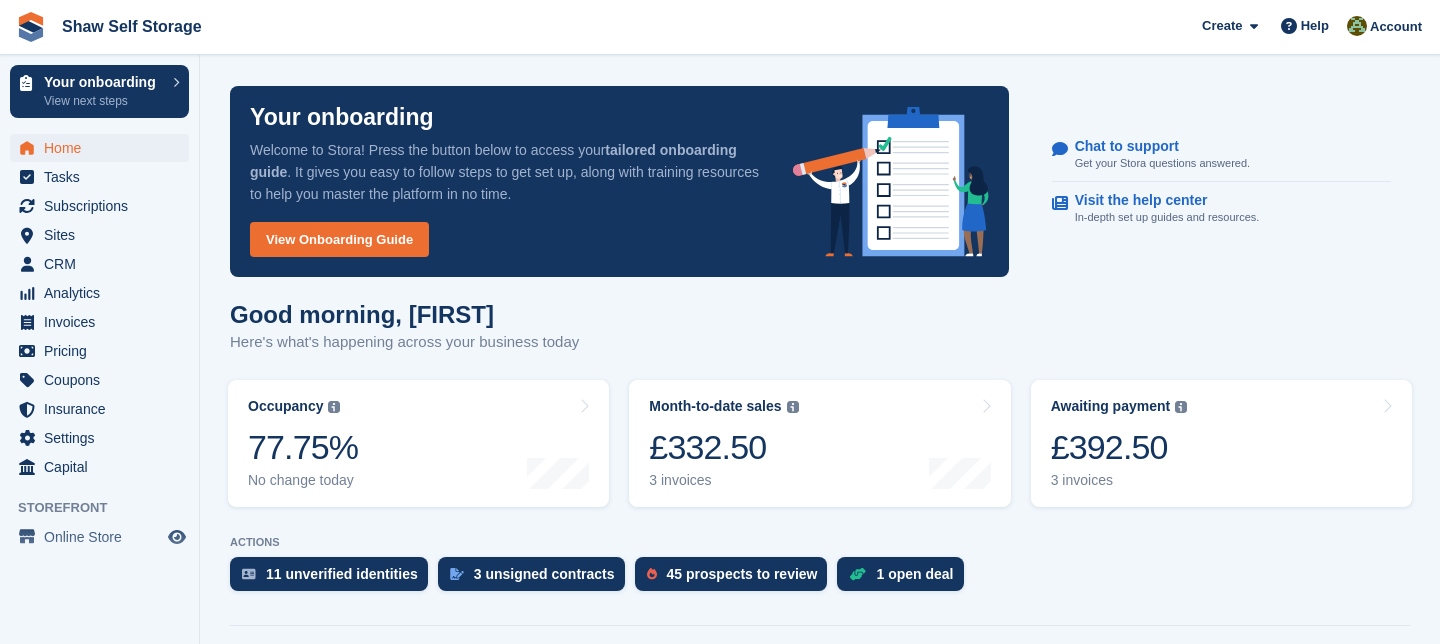 scroll, scrollTop: 72, scrollLeft: 0, axis: vertical 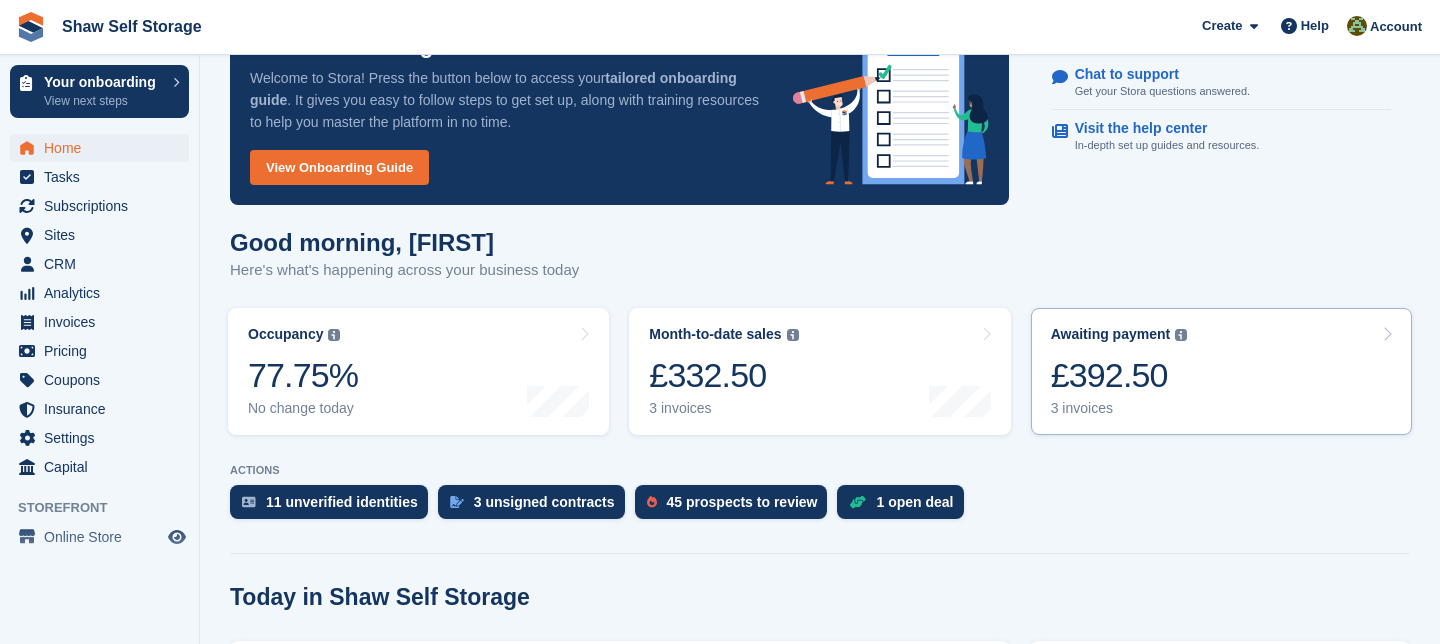 click at bounding box center [1387, 334] 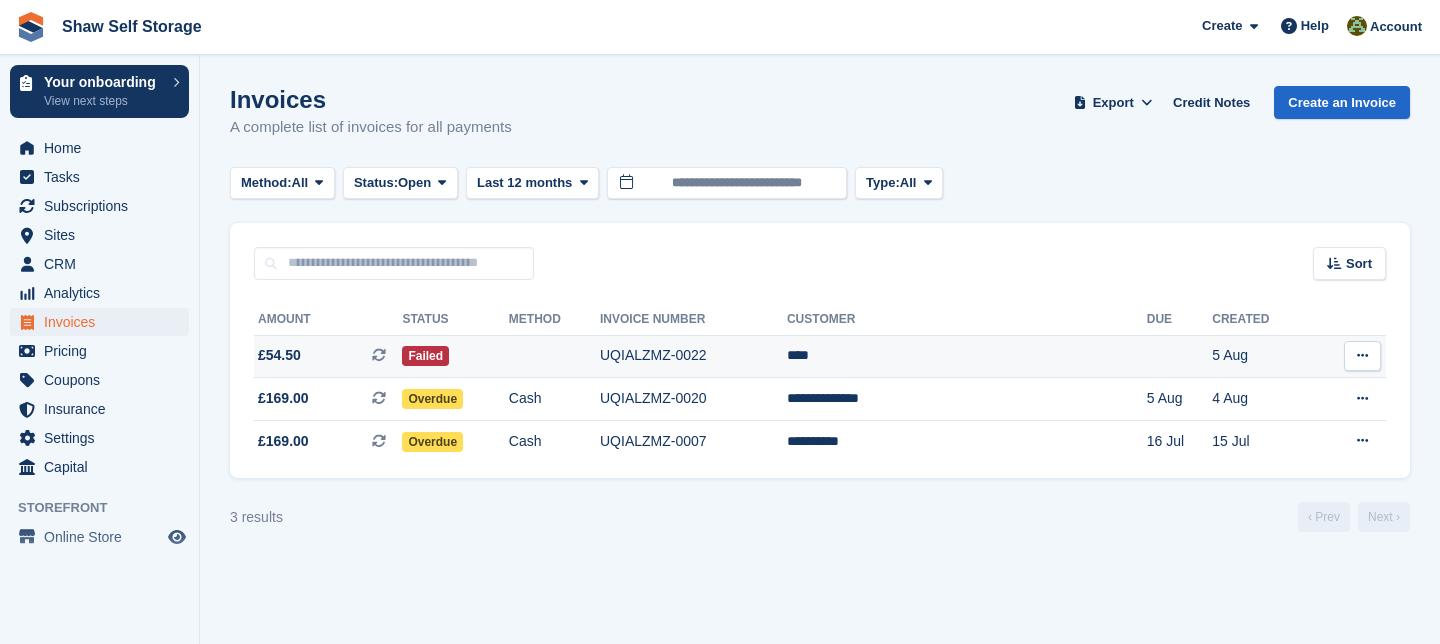 scroll, scrollTop: 0, scrollLeft: 0, axis: both 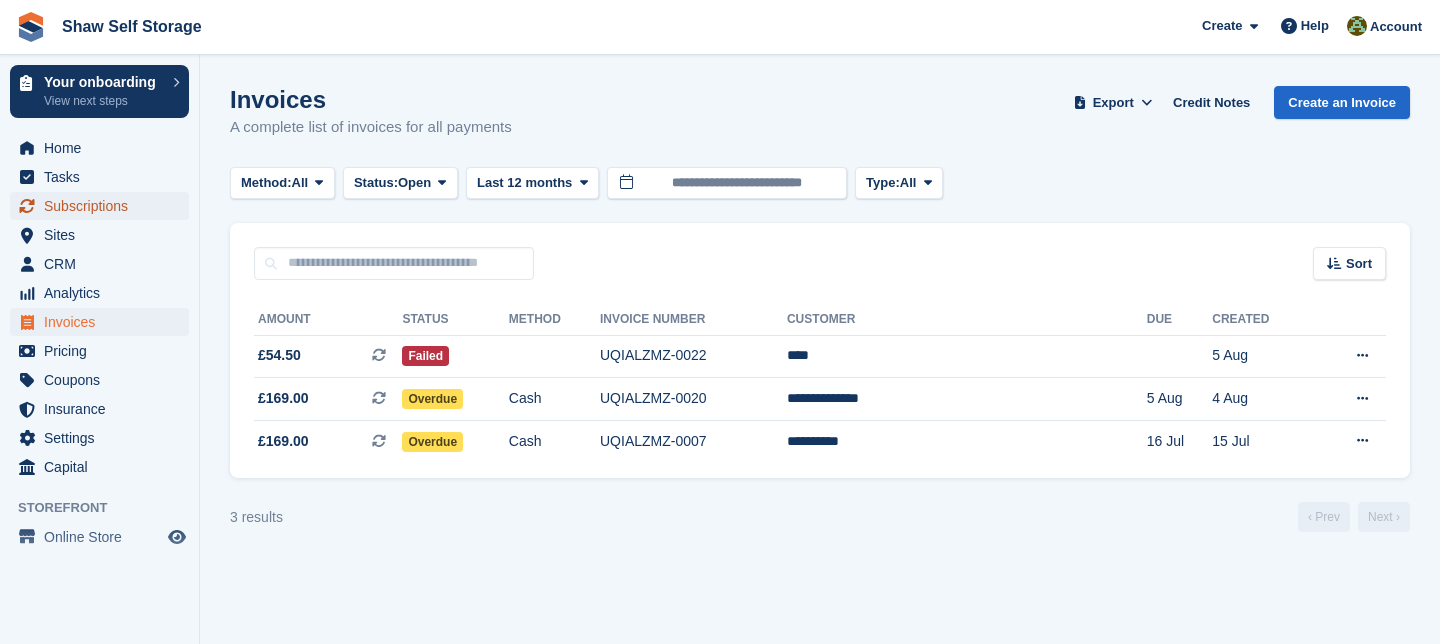 click on "Subscriptions" at bounding box center [104, 206] 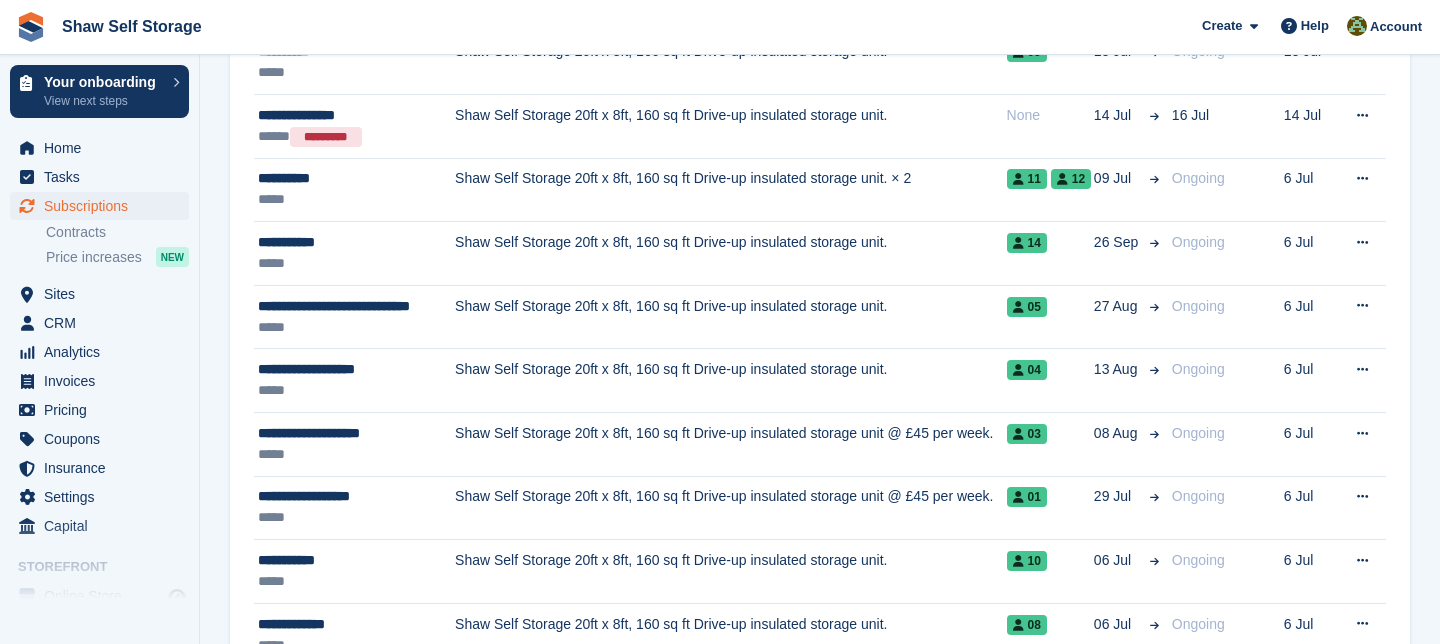 scroll, scrollTop: 817, scrollLeft: 0, axis: vertical 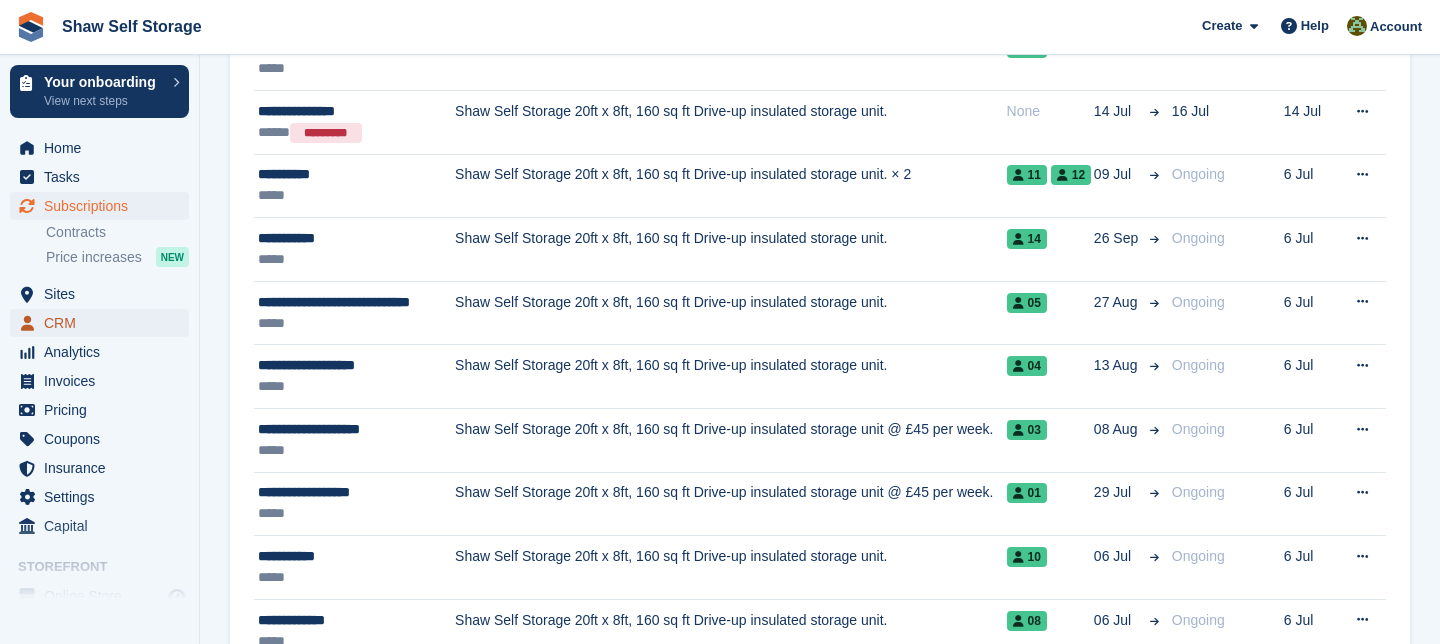 click on "CRM" at bounding box center [104, 323] 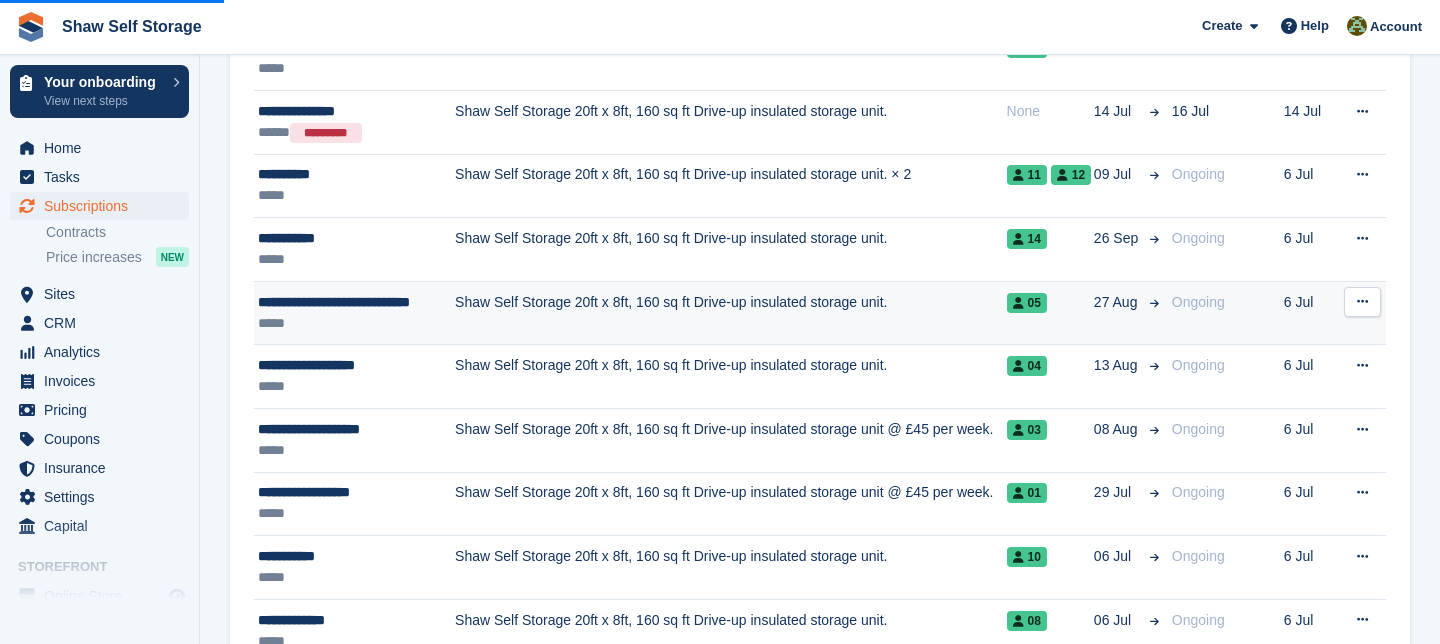 scroll, scrollTop: 0, scrollLeft: 0, axis: both 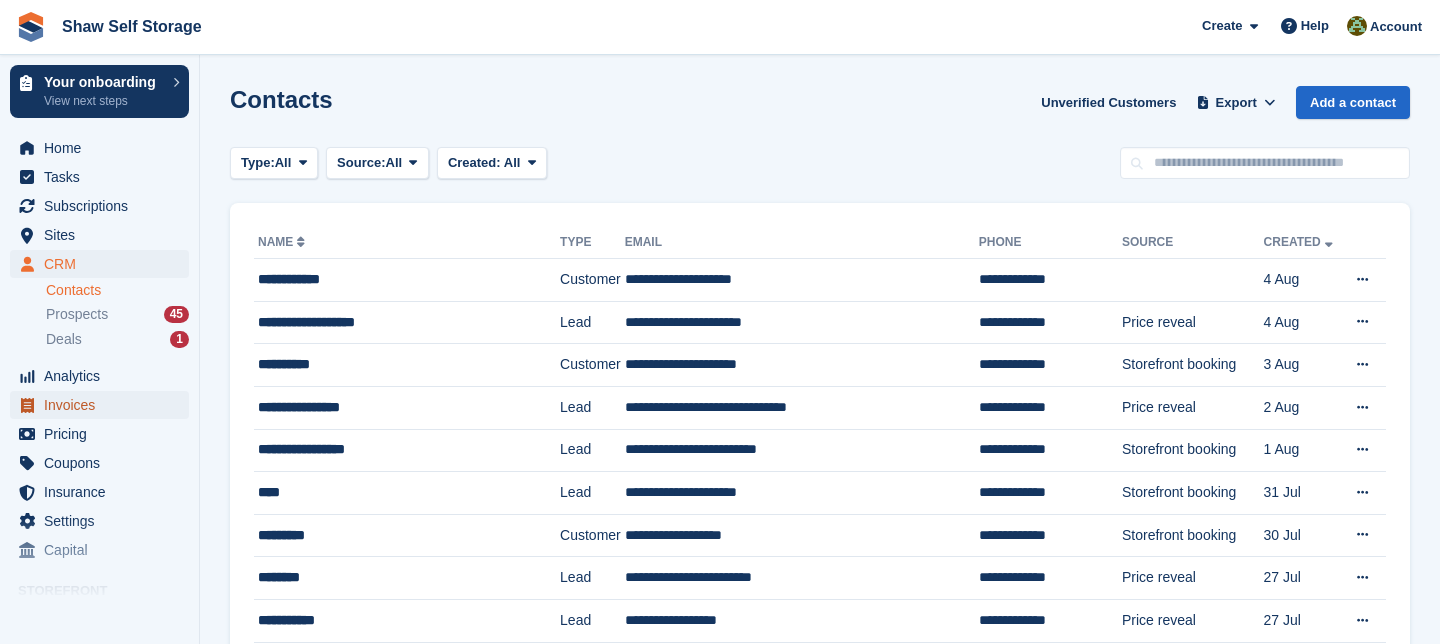 click on "Invoices" at bounding box center (104, 405) 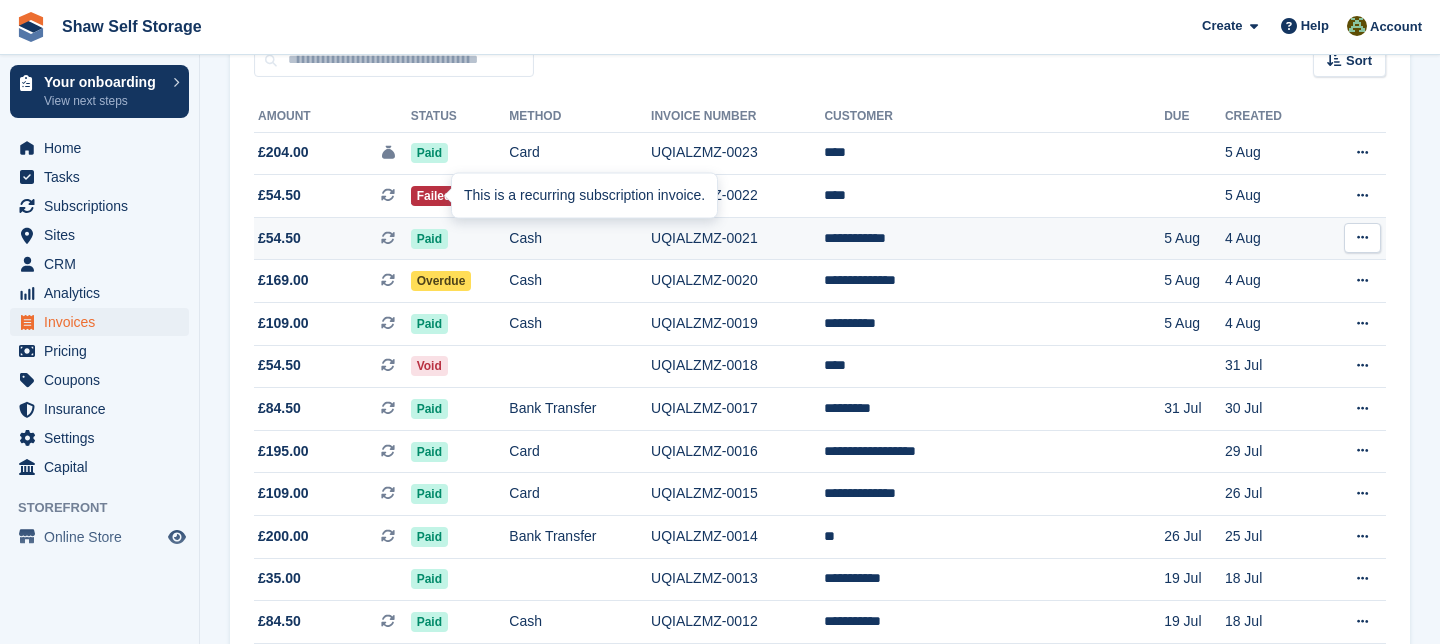 scroll, scrollTop: 208, scrollLeft: 0, axis: vertical 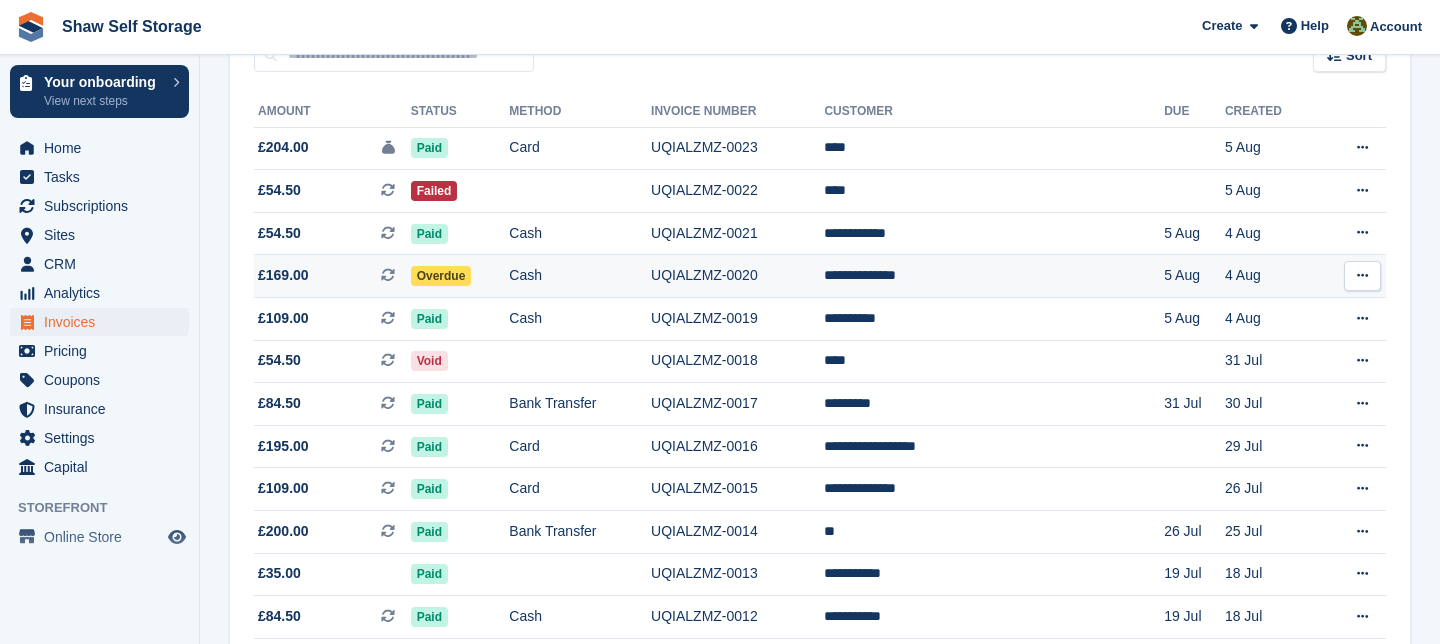 click on "£169.00
This is a recurring subscription invoice." at bounding box center (332, 275) 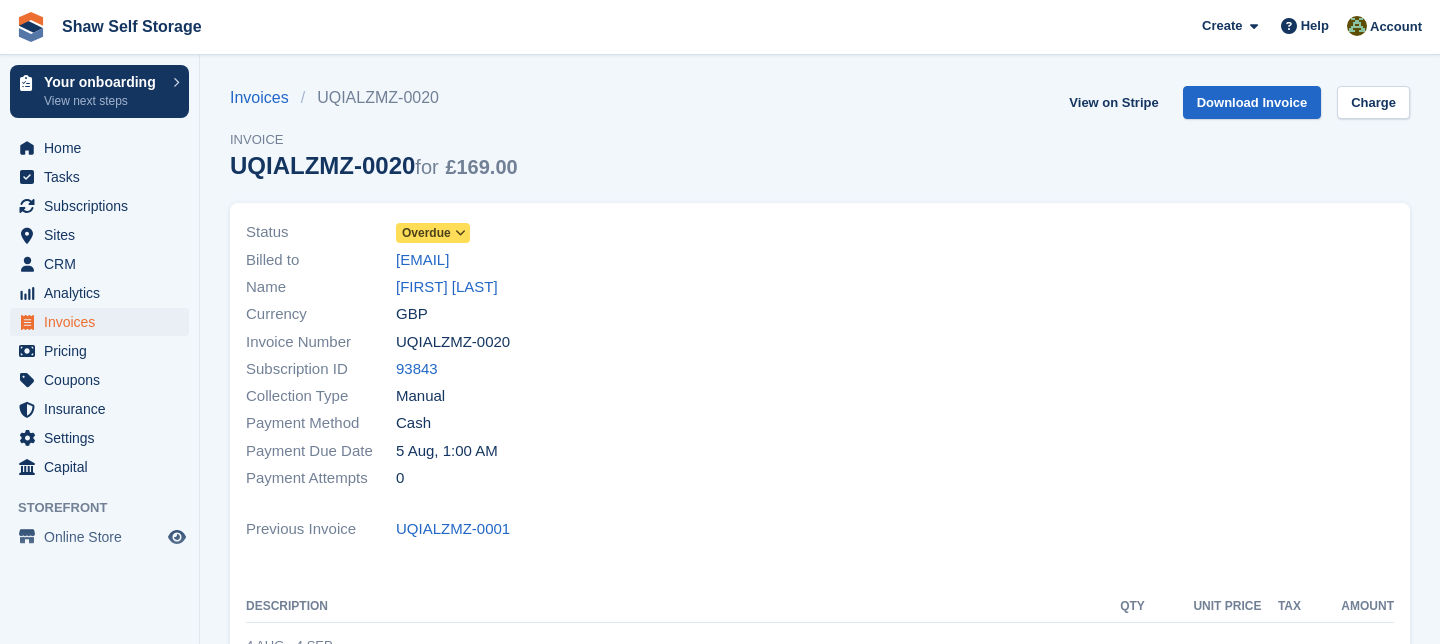 scroll, scrollTop: 0, scrollLeft: 0, axis: both 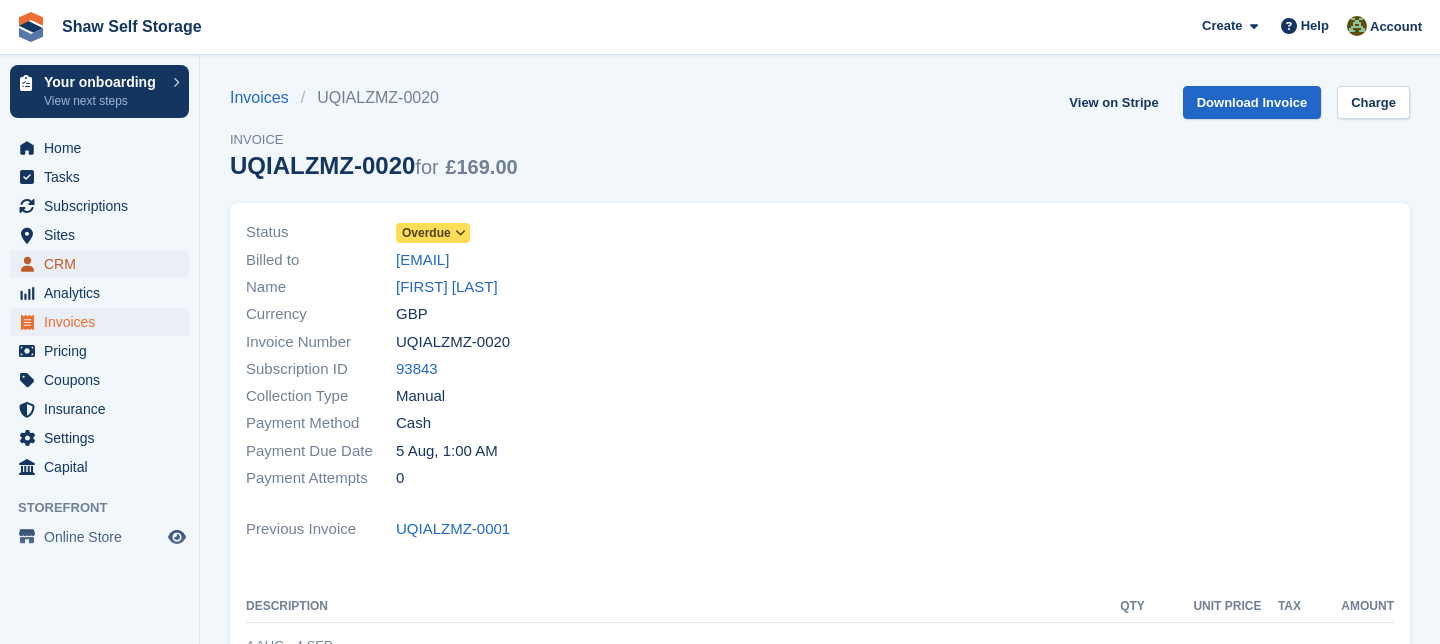 click on "CRM" at bounding box center [104, 264] 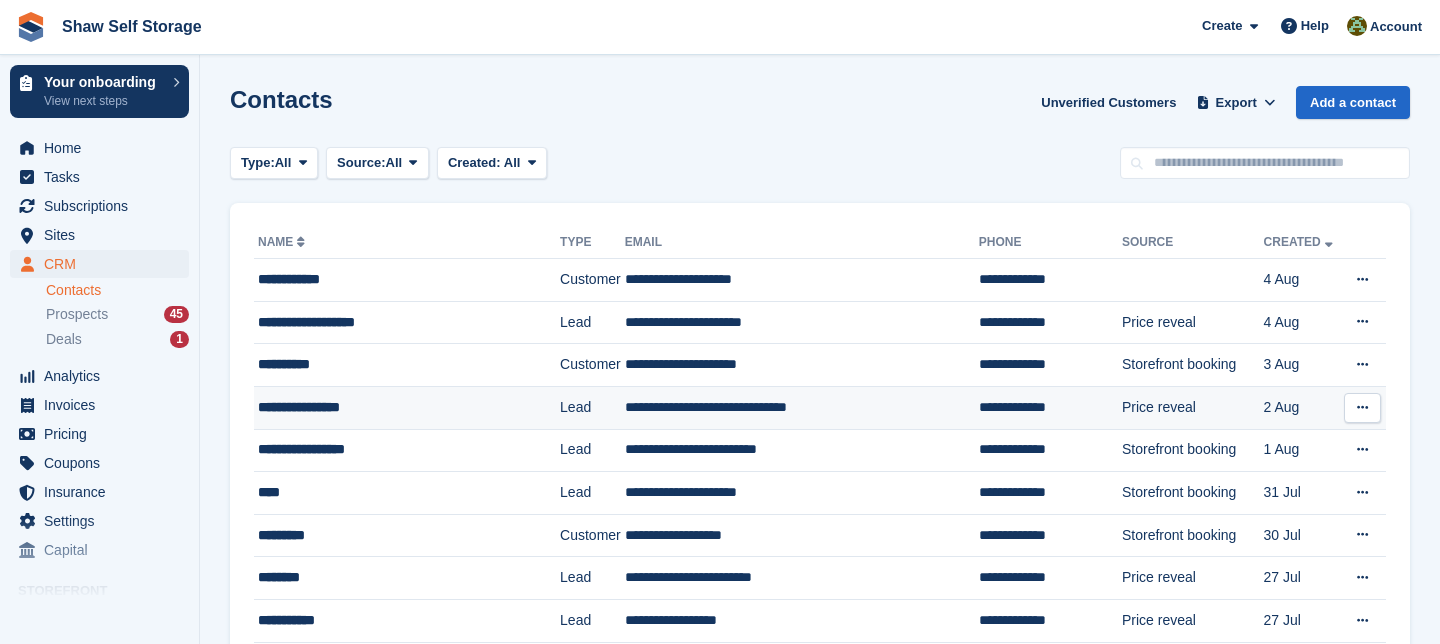 scroll, scrollTop: 26, scrollLeft: 0, axis: vertical 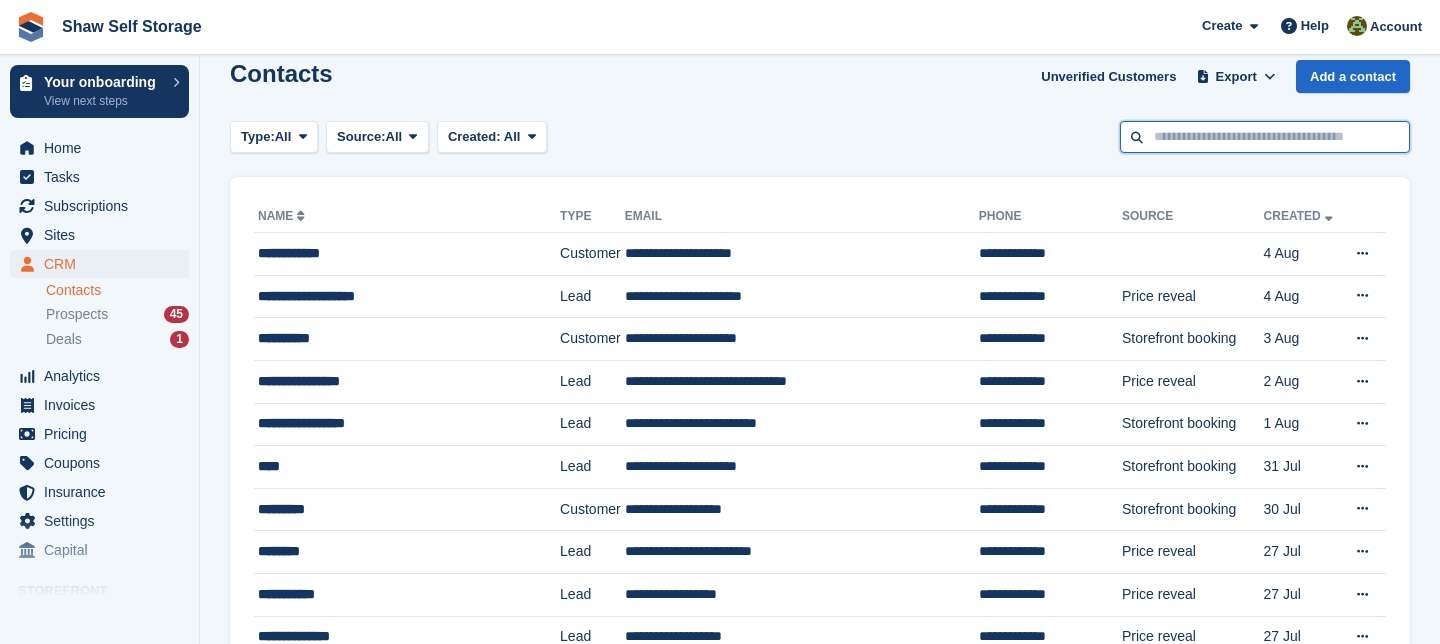 click at bounding box center (1265, 137) 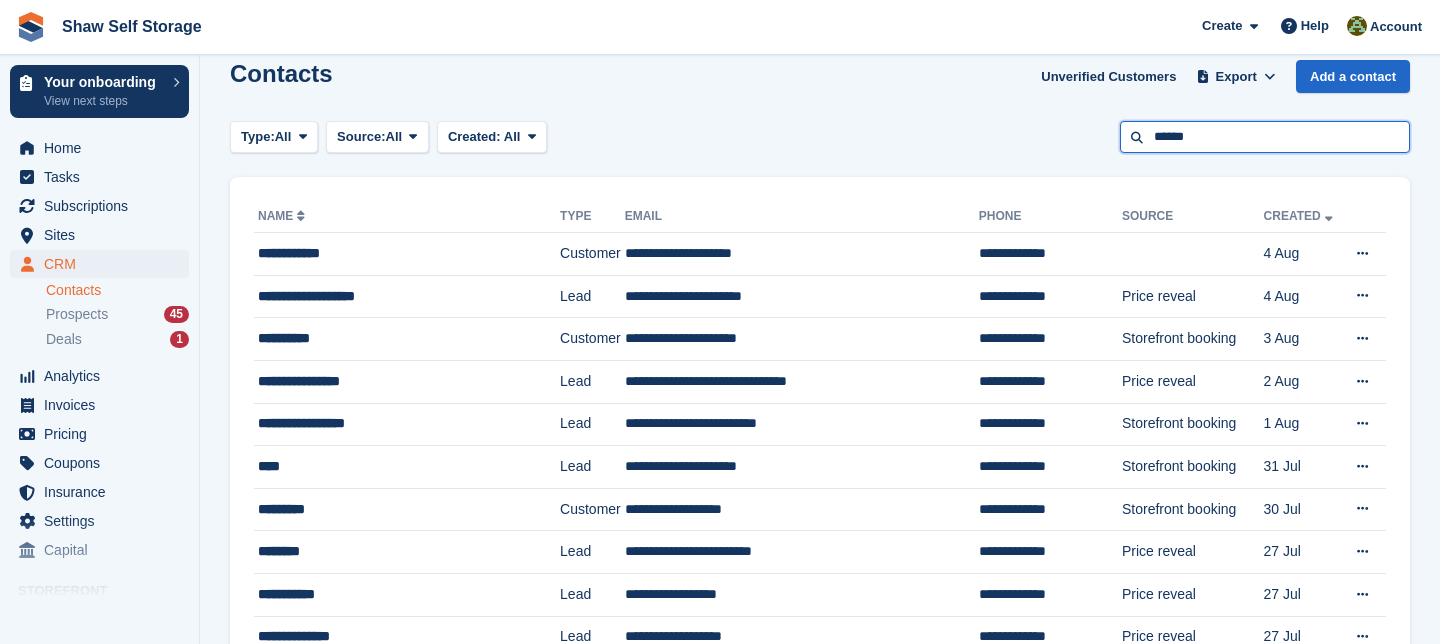 click on "******" at bounding box center (1265, 137) 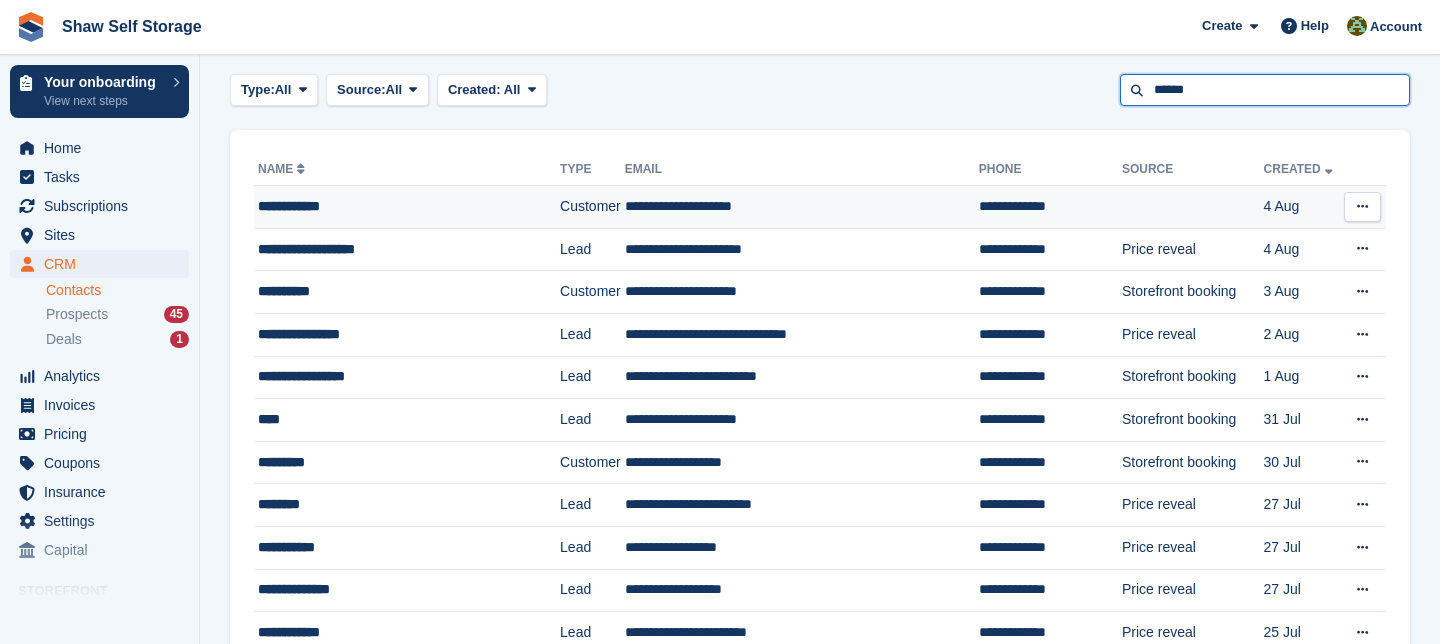 scroll, scrollTop: 0, scrollLeft: 0, axis: both 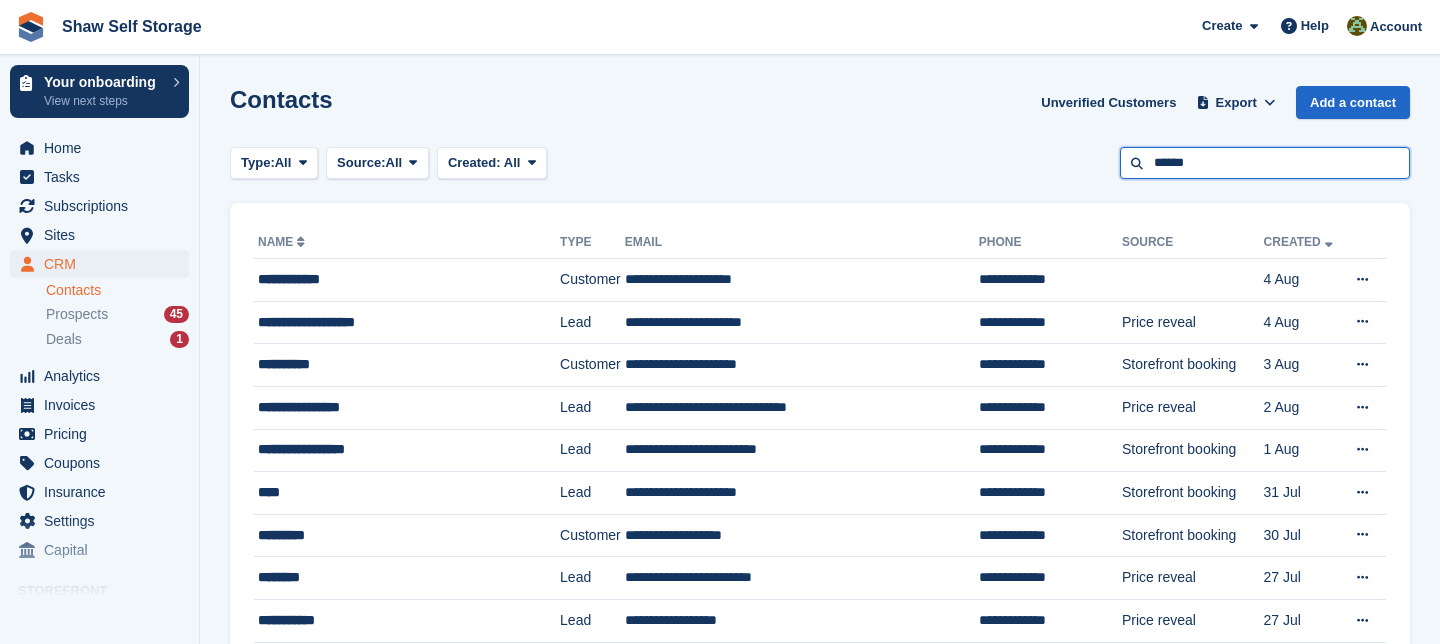 type on "******" 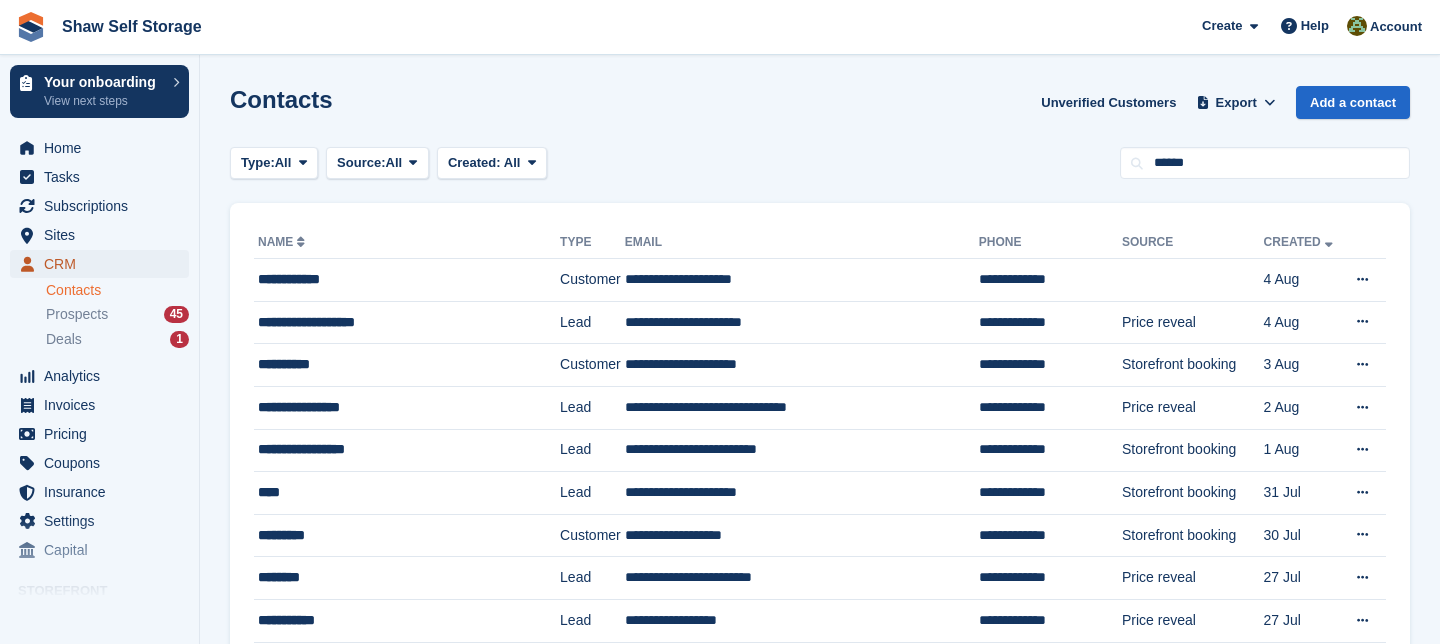 click on "CRM" at bounding box center [104, 264] 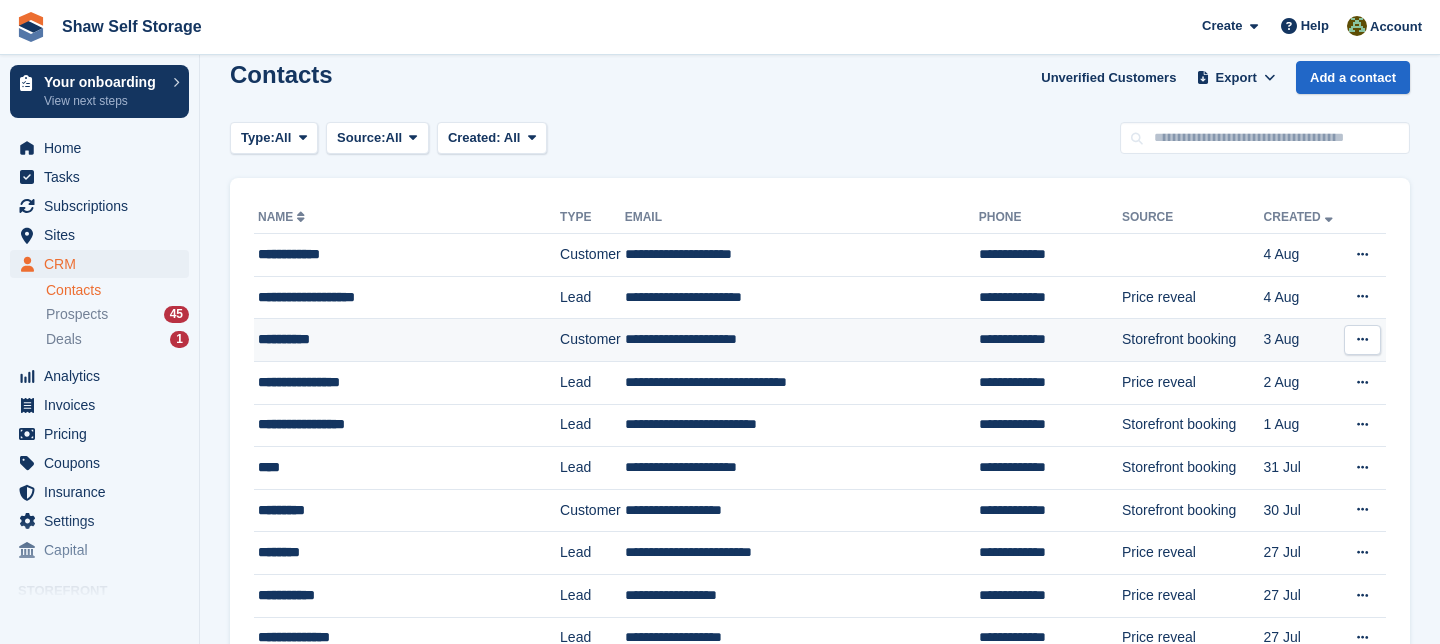 scroll, scrollTop: 0, scrollLeft: 0, axis: both 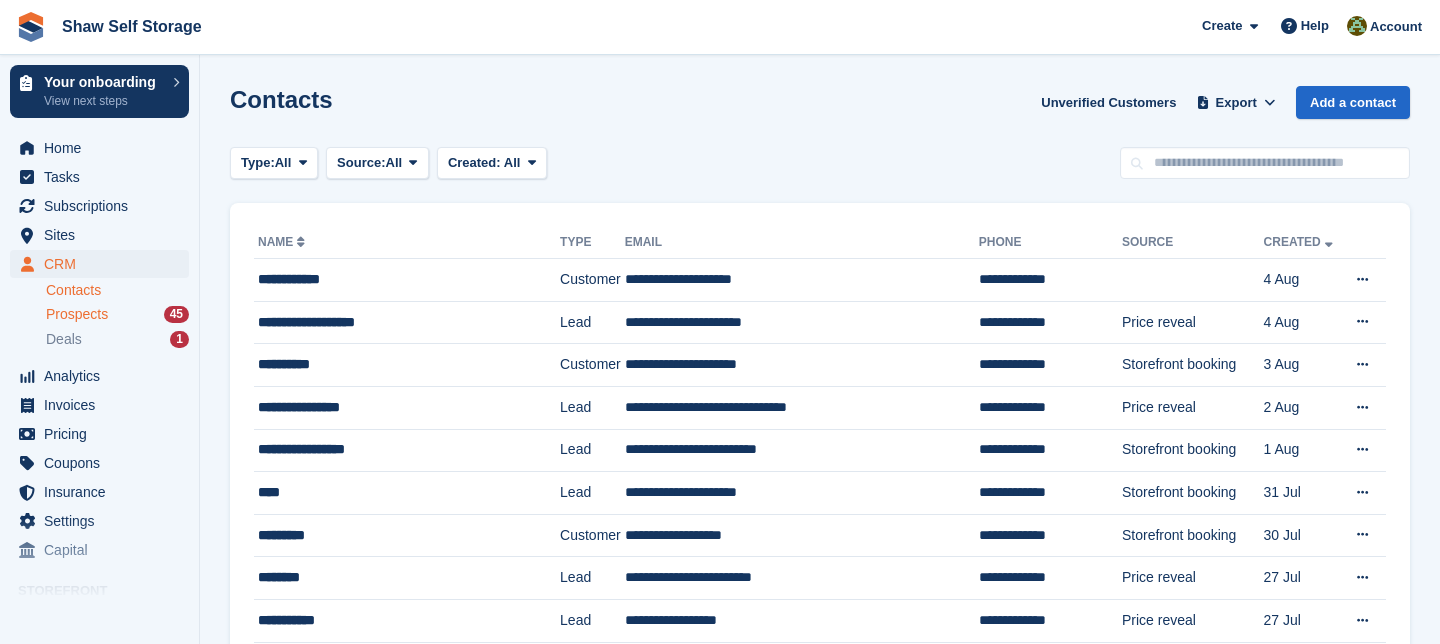 click on "Prospects" at bounding box center [77, 314] 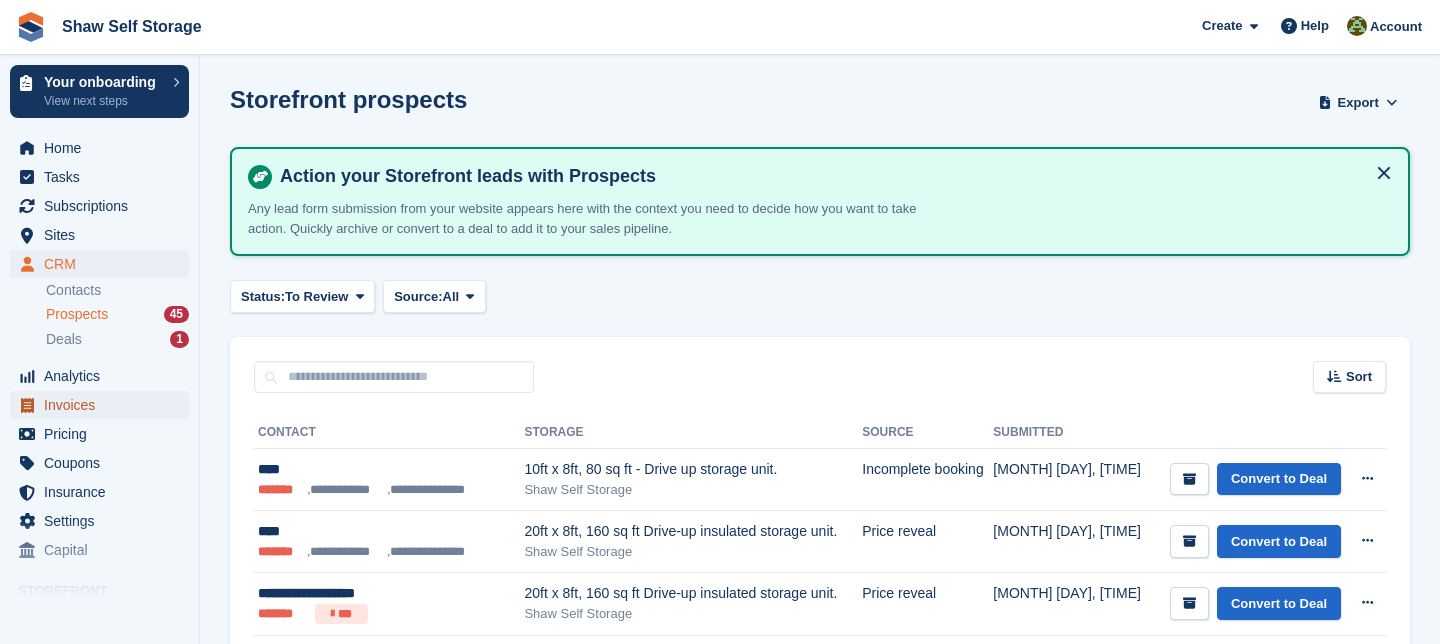 click on "Invoices" at bounding box center [104, 405] 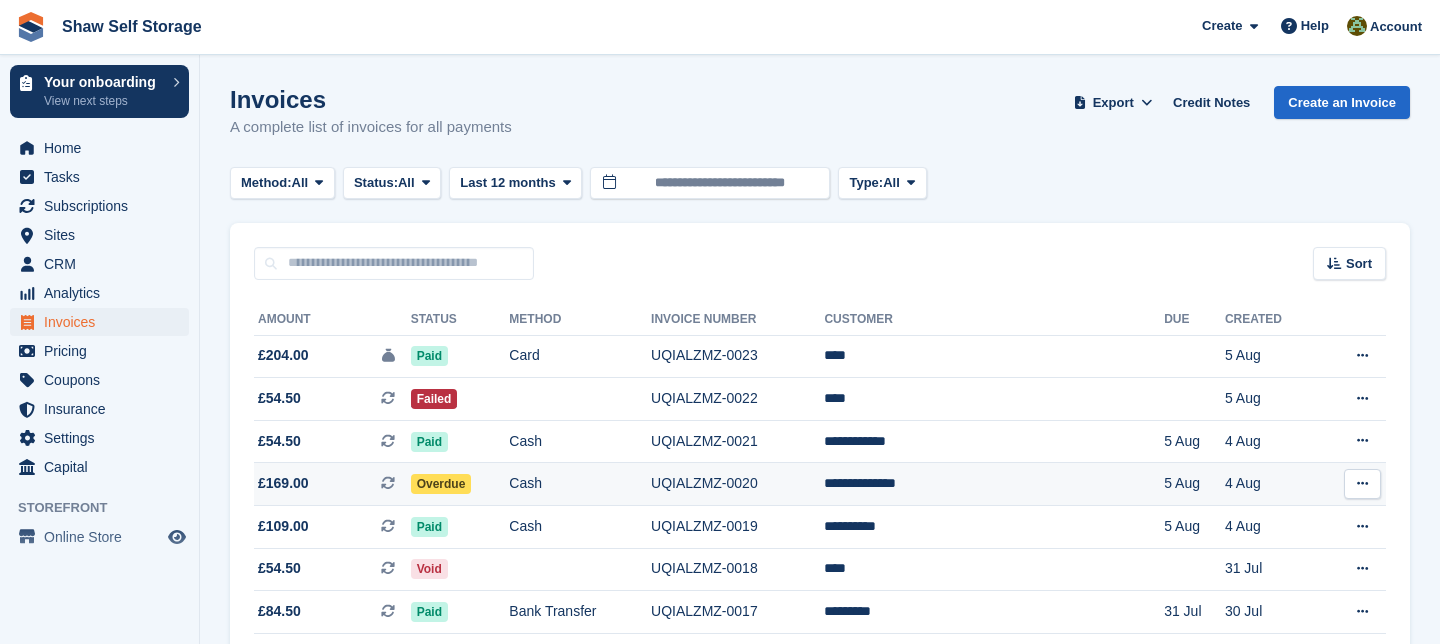 click at bounding box center (1362, 484) 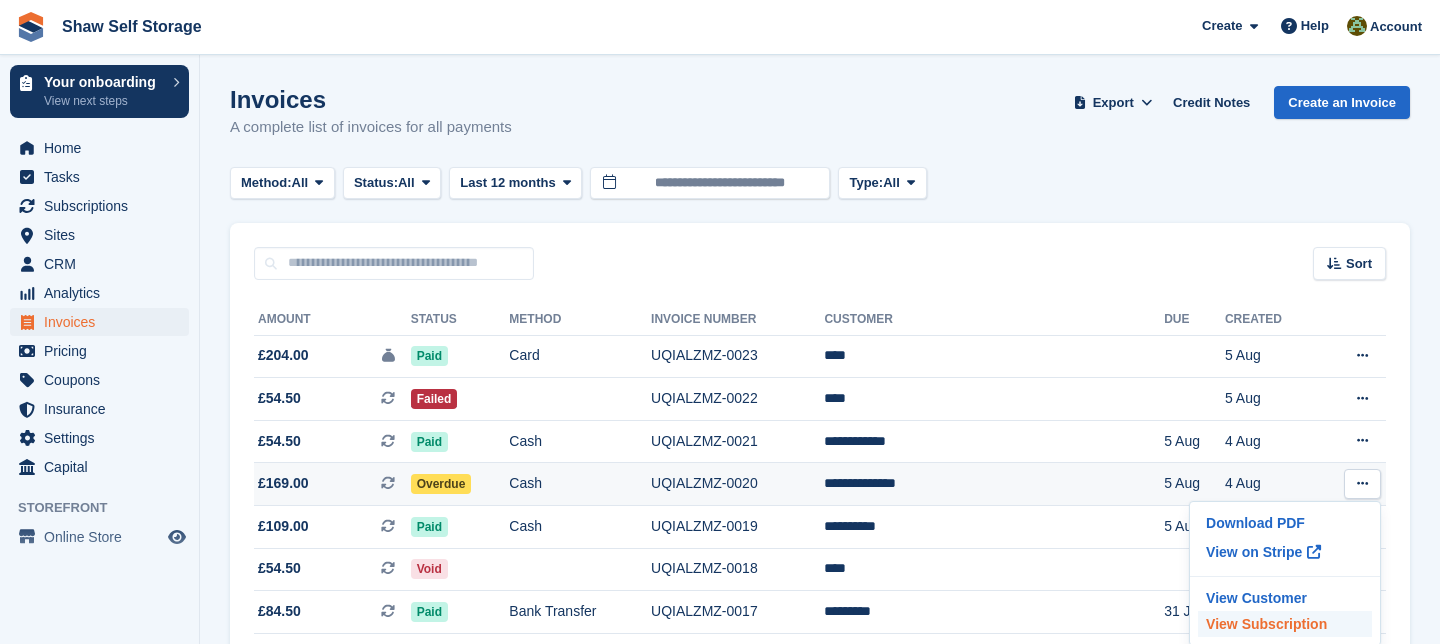 click on "View Subscription" at bounding box center [1285, 624] 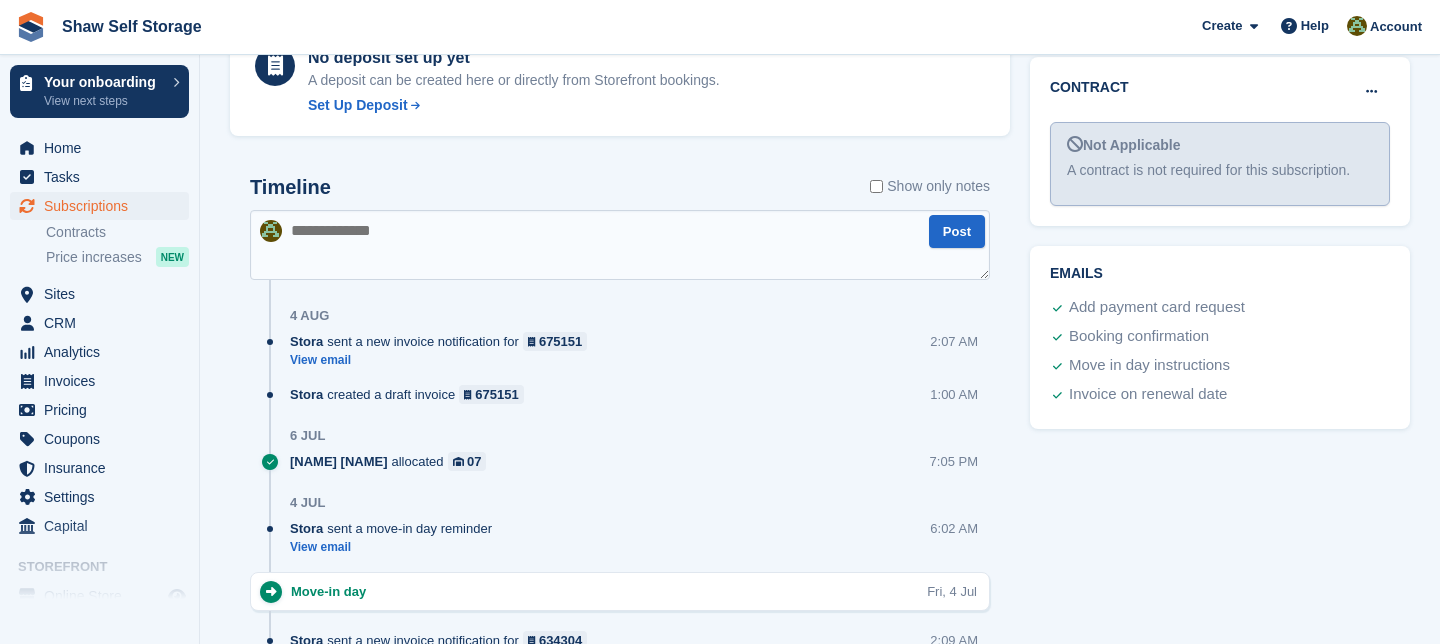 scroll, scrollTop: 971, scrollLeft: 0, axis: vertical 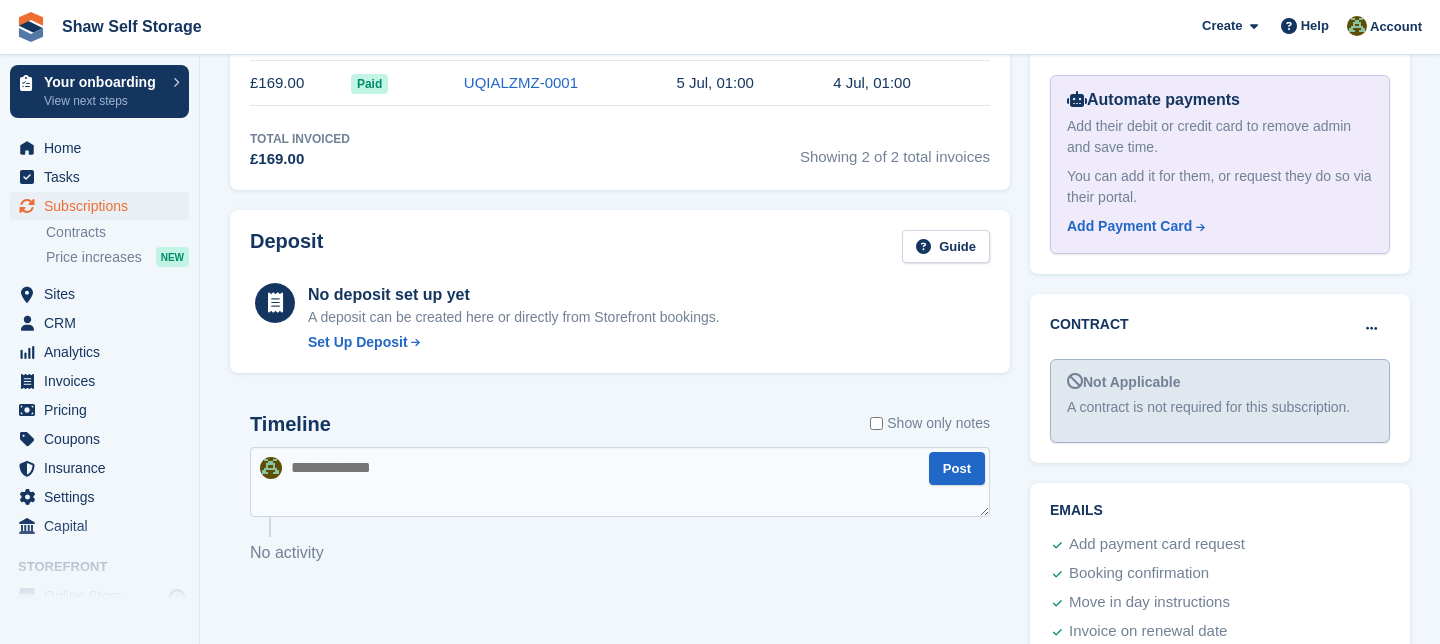 click at bounding box center (620, 482) 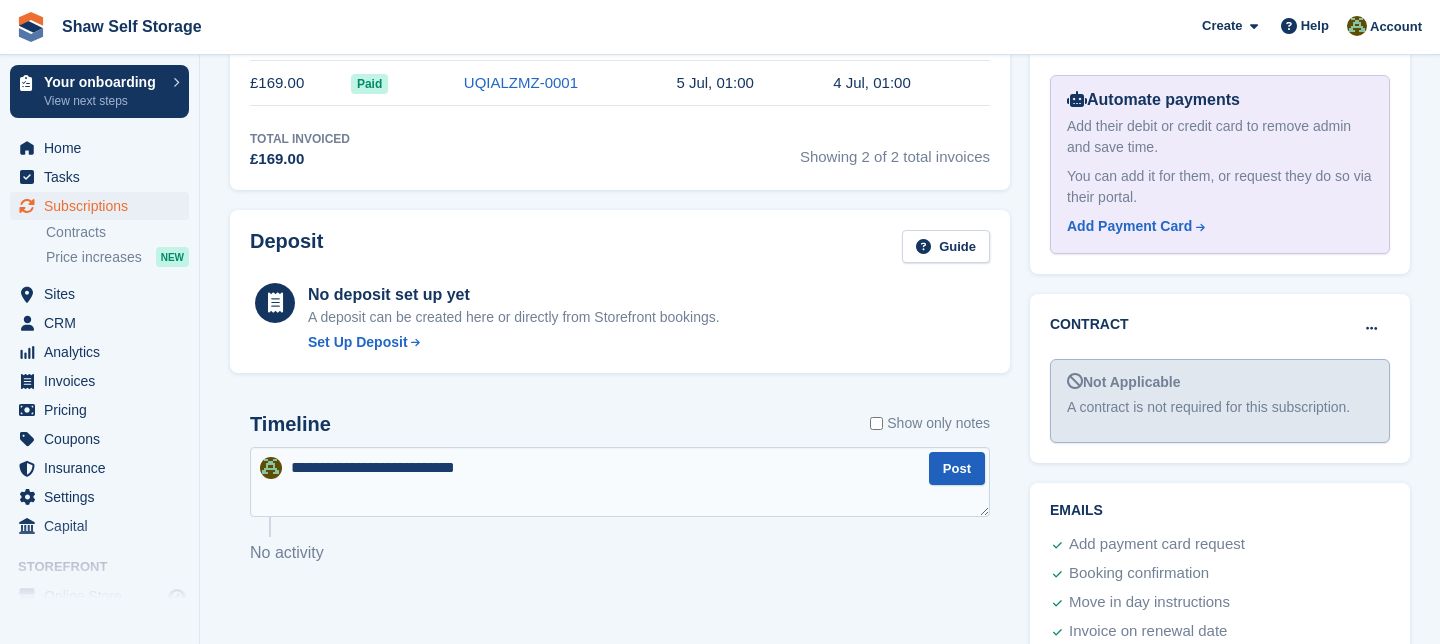 type on "**********" 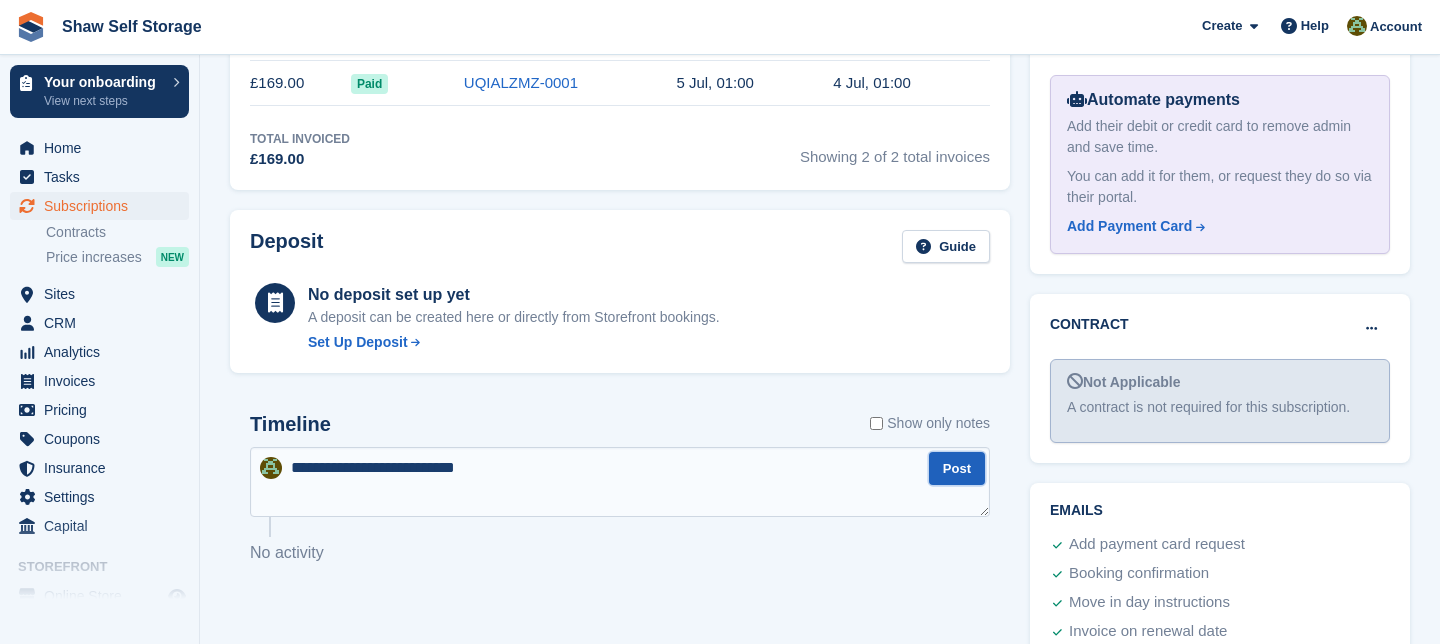 click on "Post" at bounding box center [957, 468] 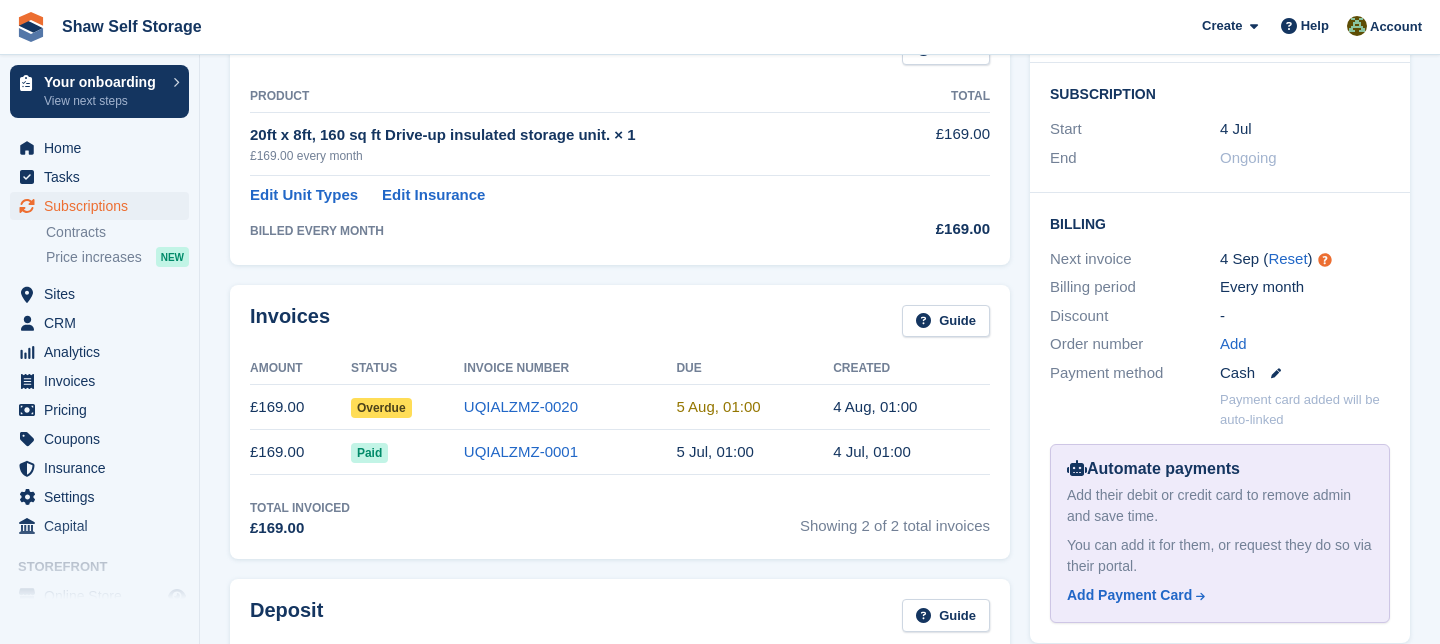 scroll, scrollTop: 397, scrollLeft: 0, axis: vertical 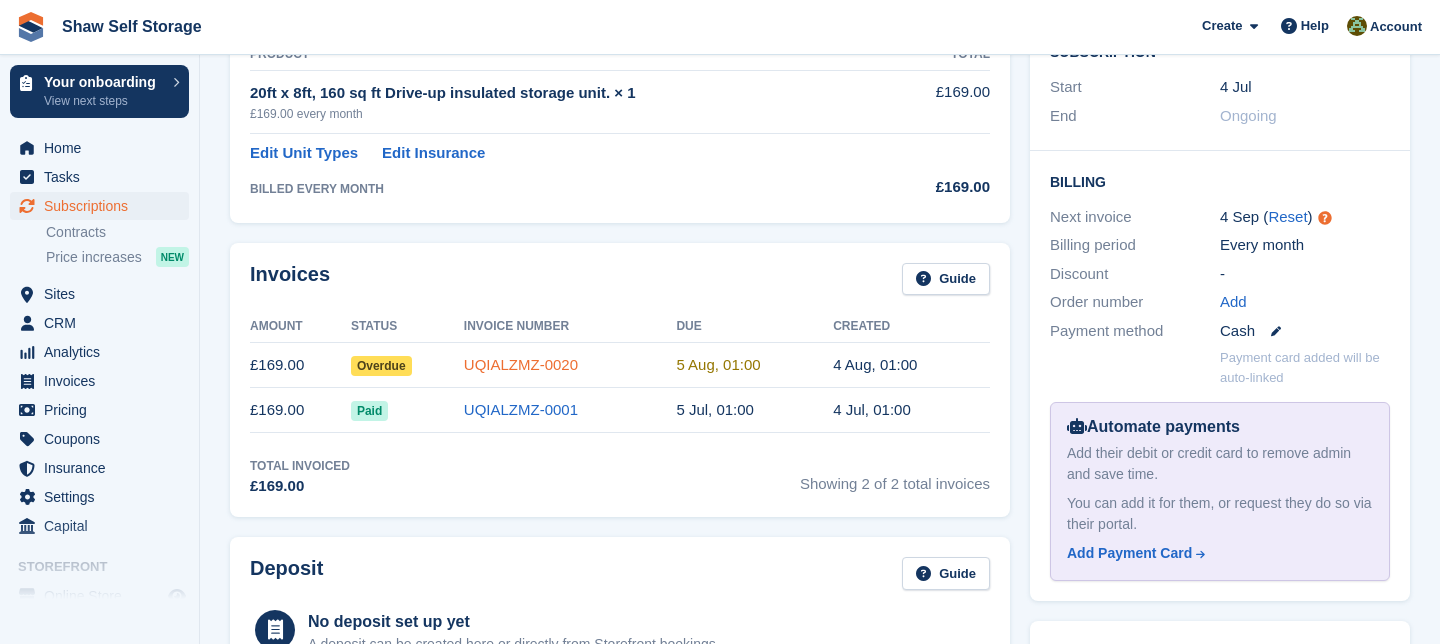click on "UQIALZMZ-0020" at bounding box center [521, 364] 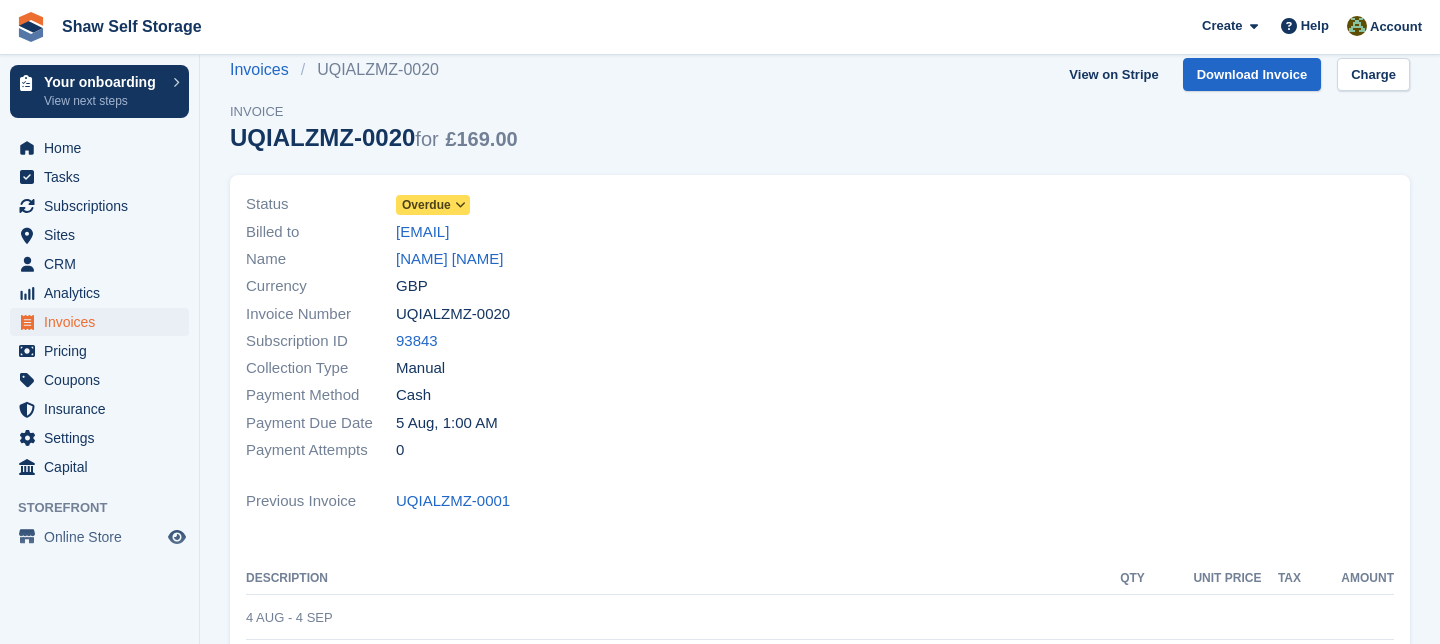 scroll, scrollTop: 0, scrollLeft: 0, axis: both 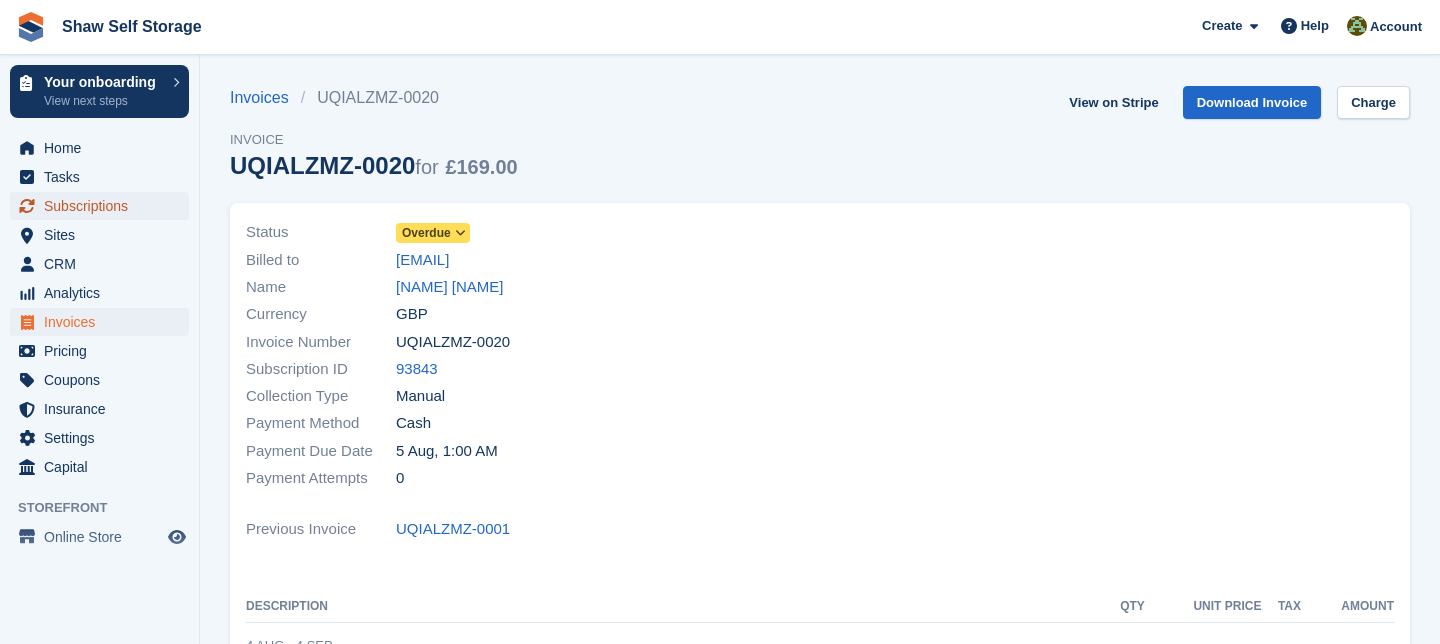 click on "Subscriptions" at bounding box center (104, 206) 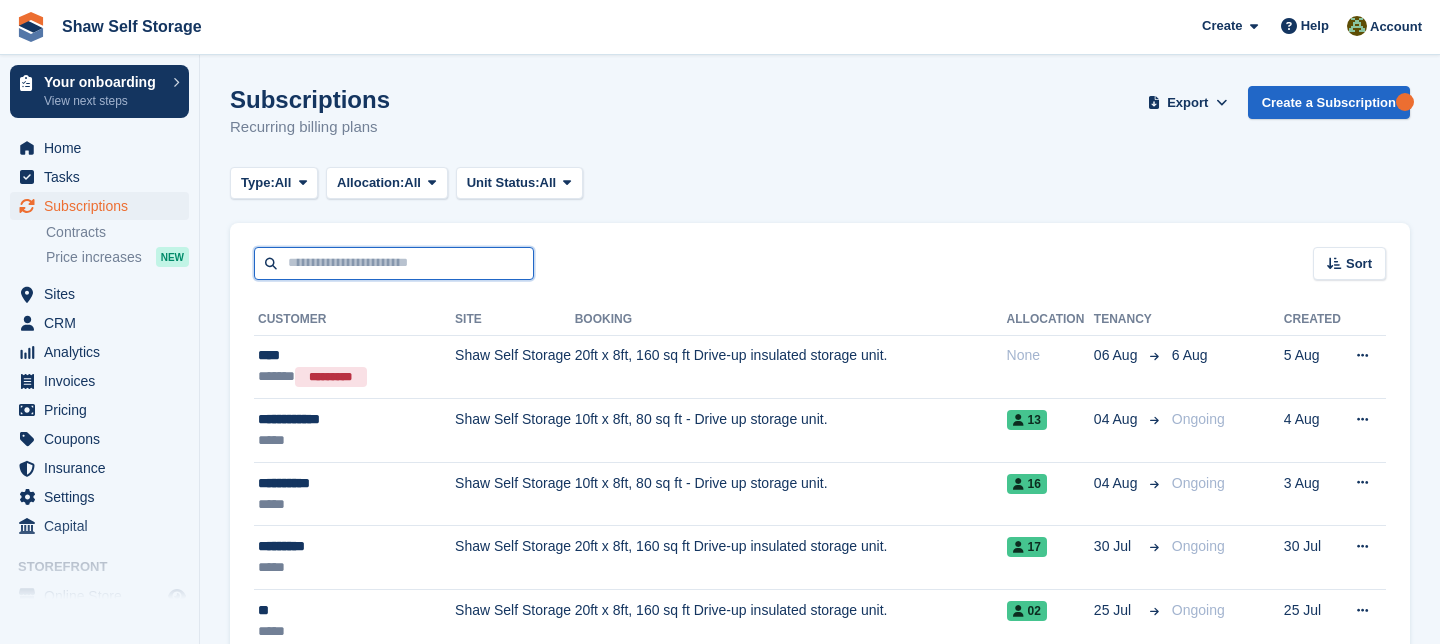 click at bounding box center (394, 263) 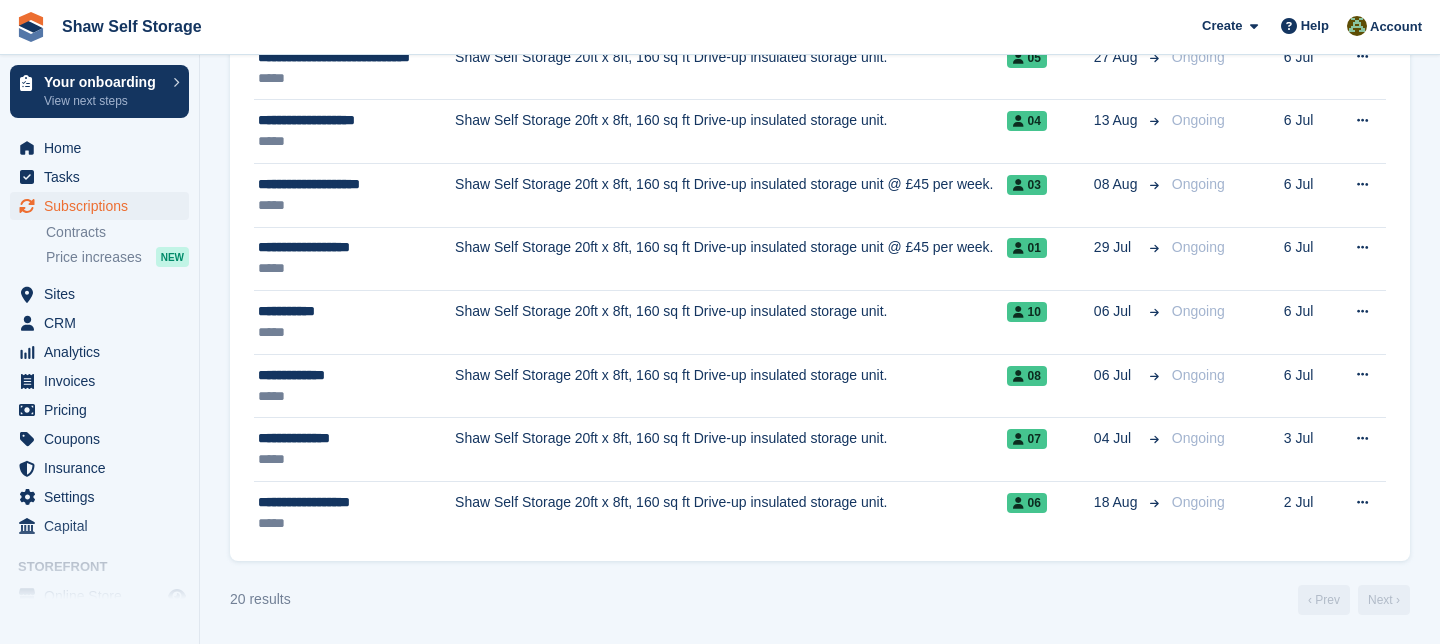 scroll, scrollTop: 1047, scrollLeft: 0, axis: vertical 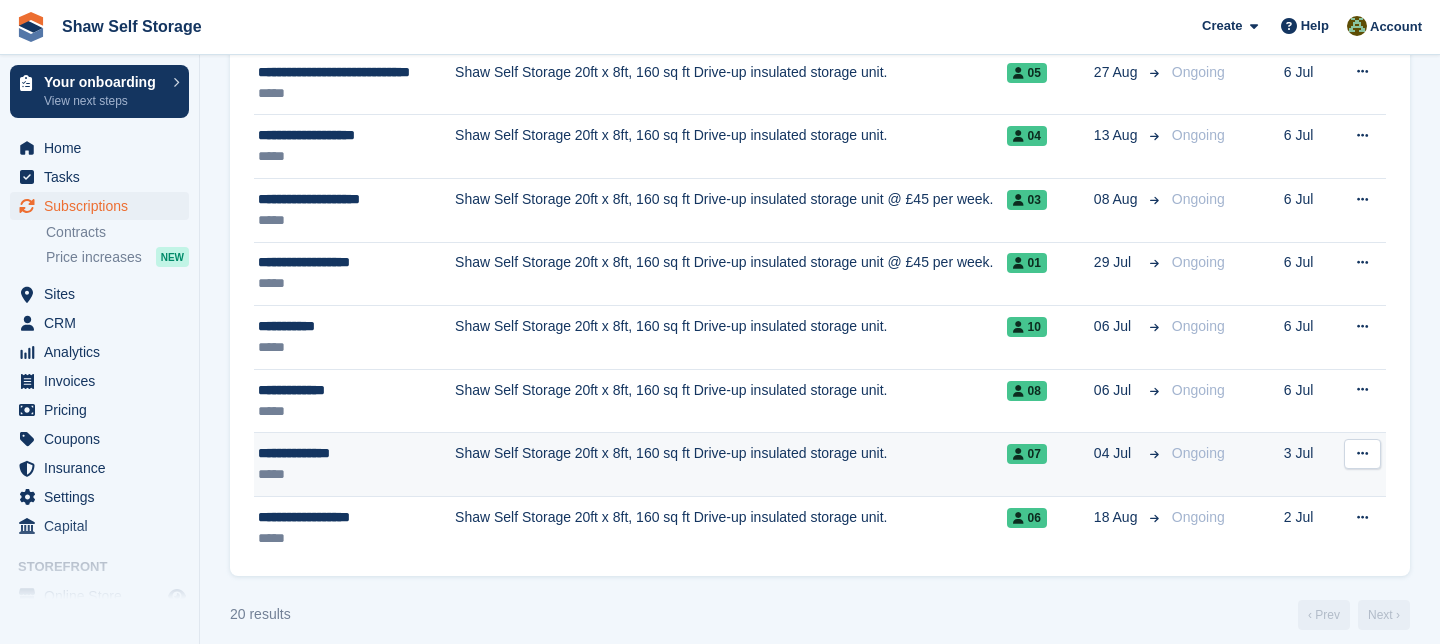 type on "******" 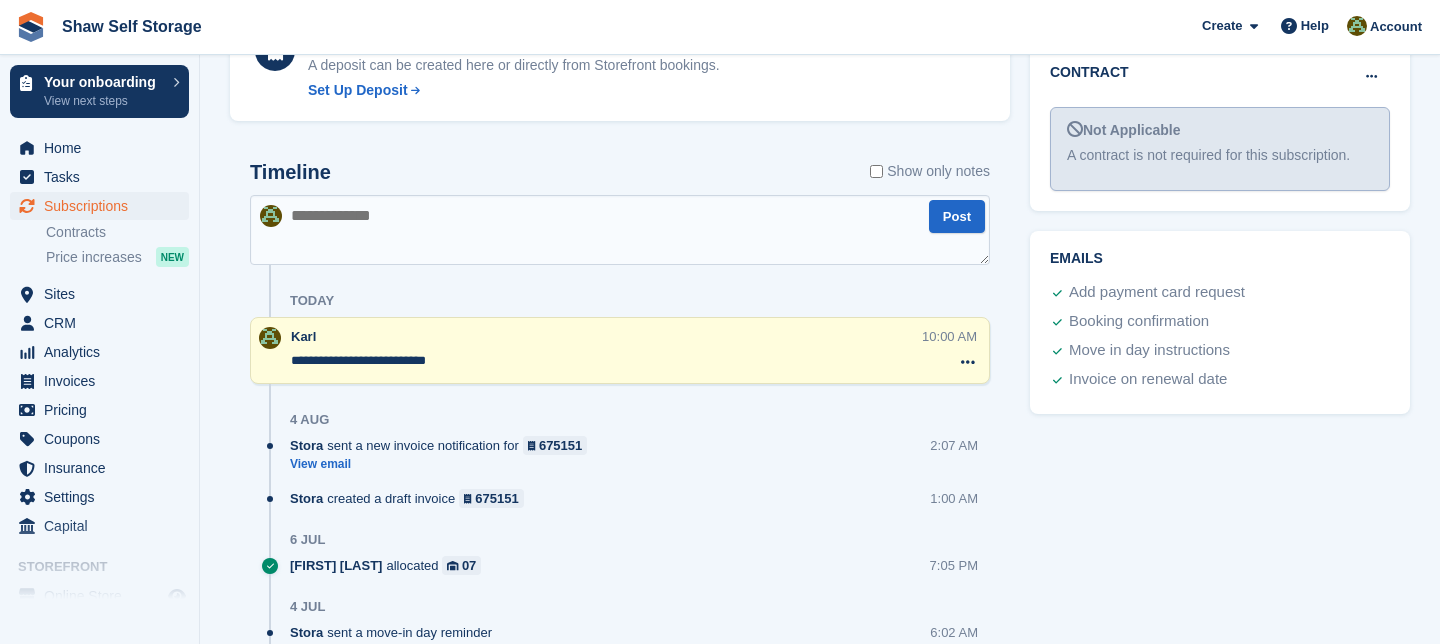 scroll, scrollTop: 950, scrollLeft: 0, axis: vertical 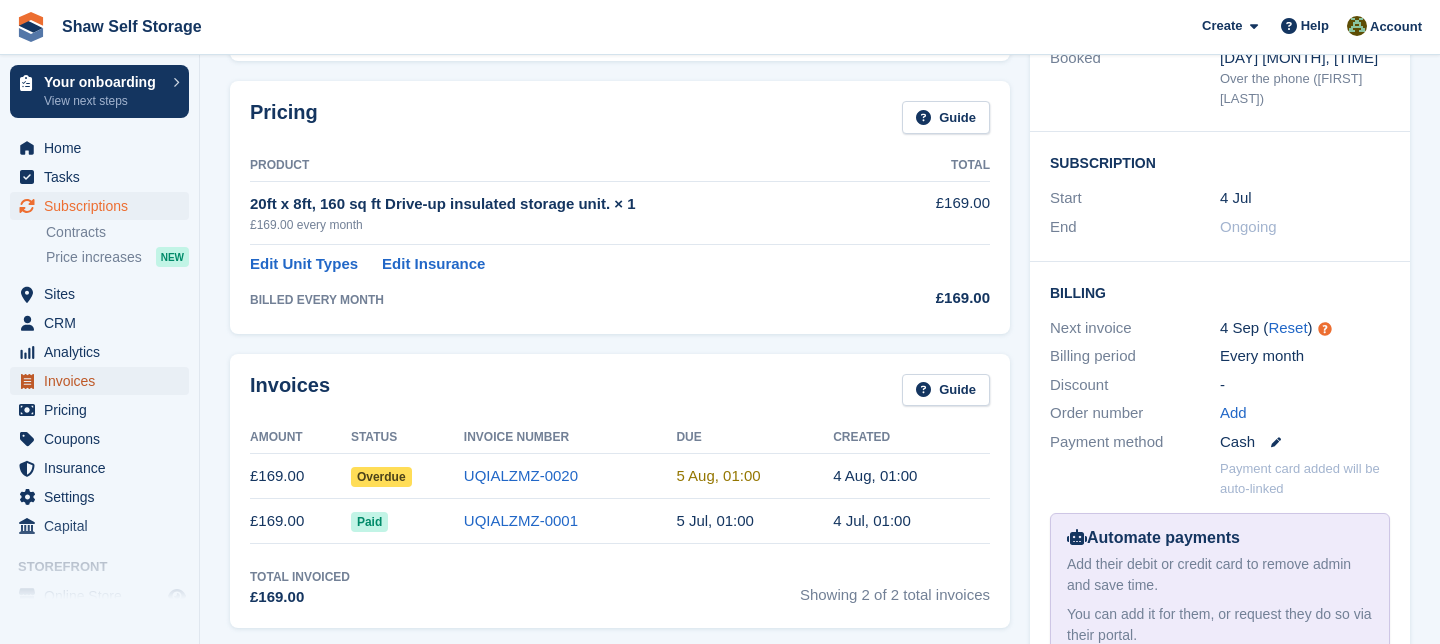 click on "Invoices" at bounding box center [104, 381] 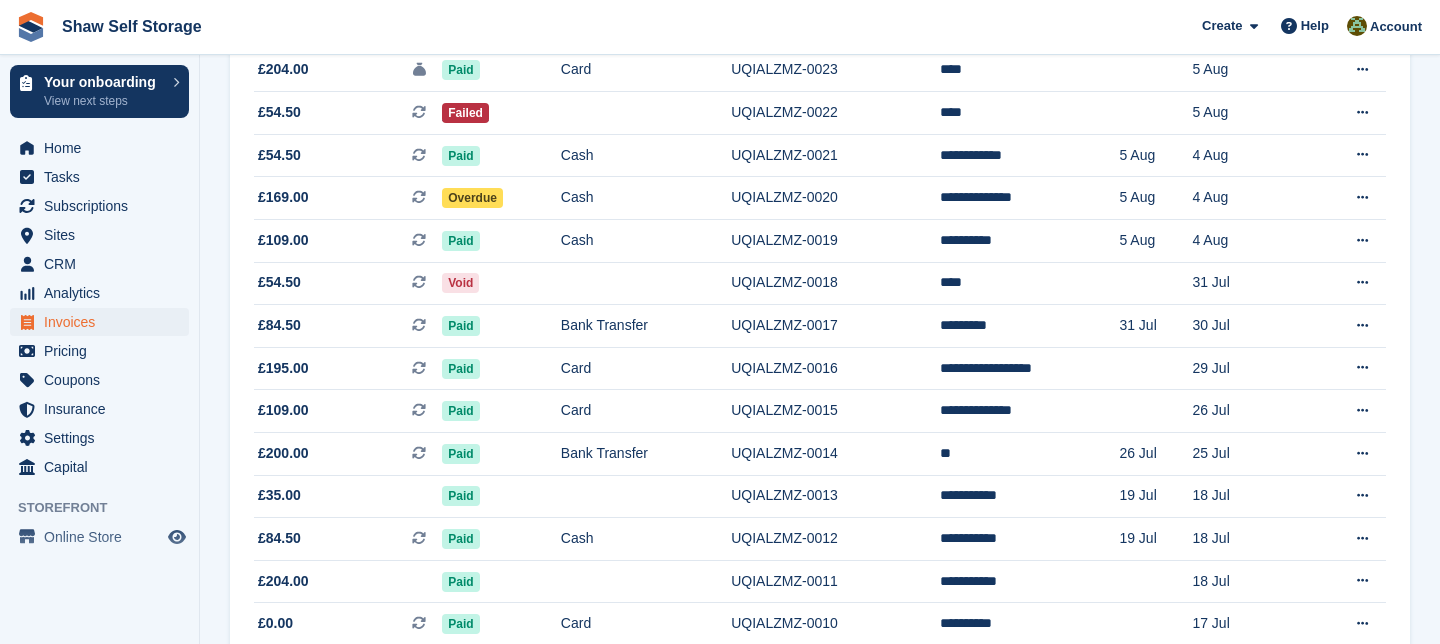 scroll, scrollTop: 0, scrollLeft: 0, axis: both 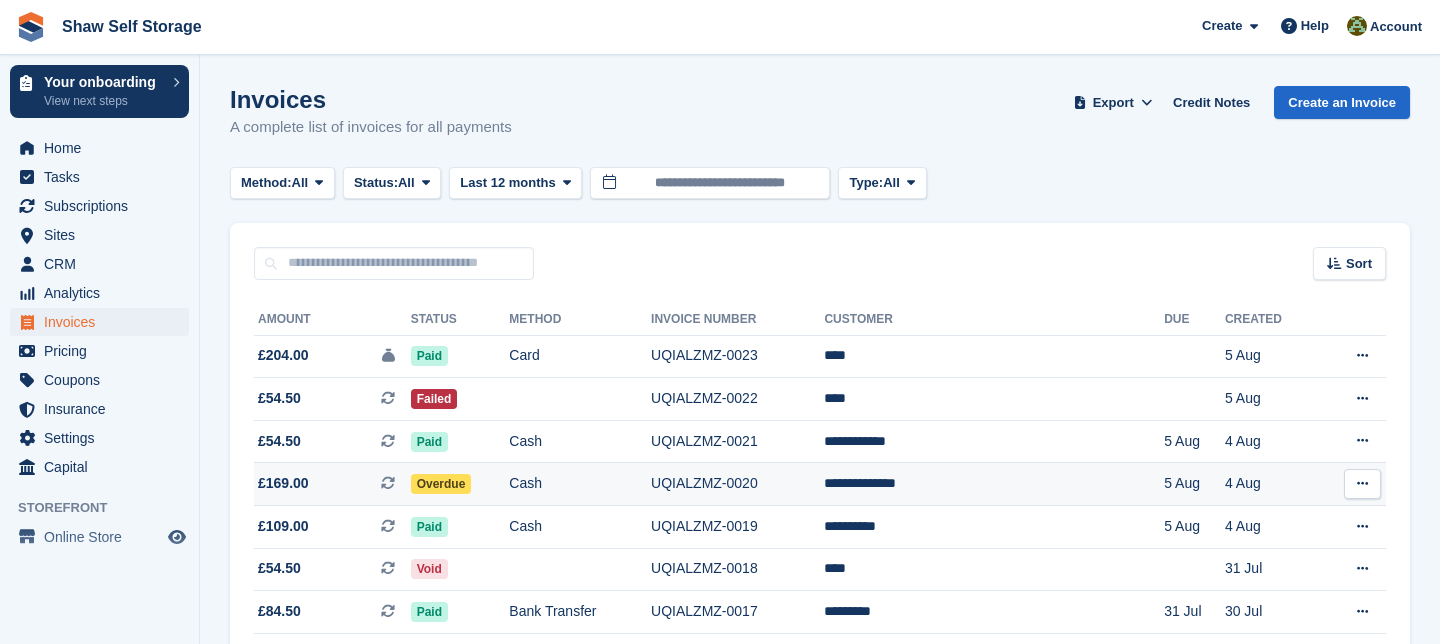 click at bounding box center (1362, 483) 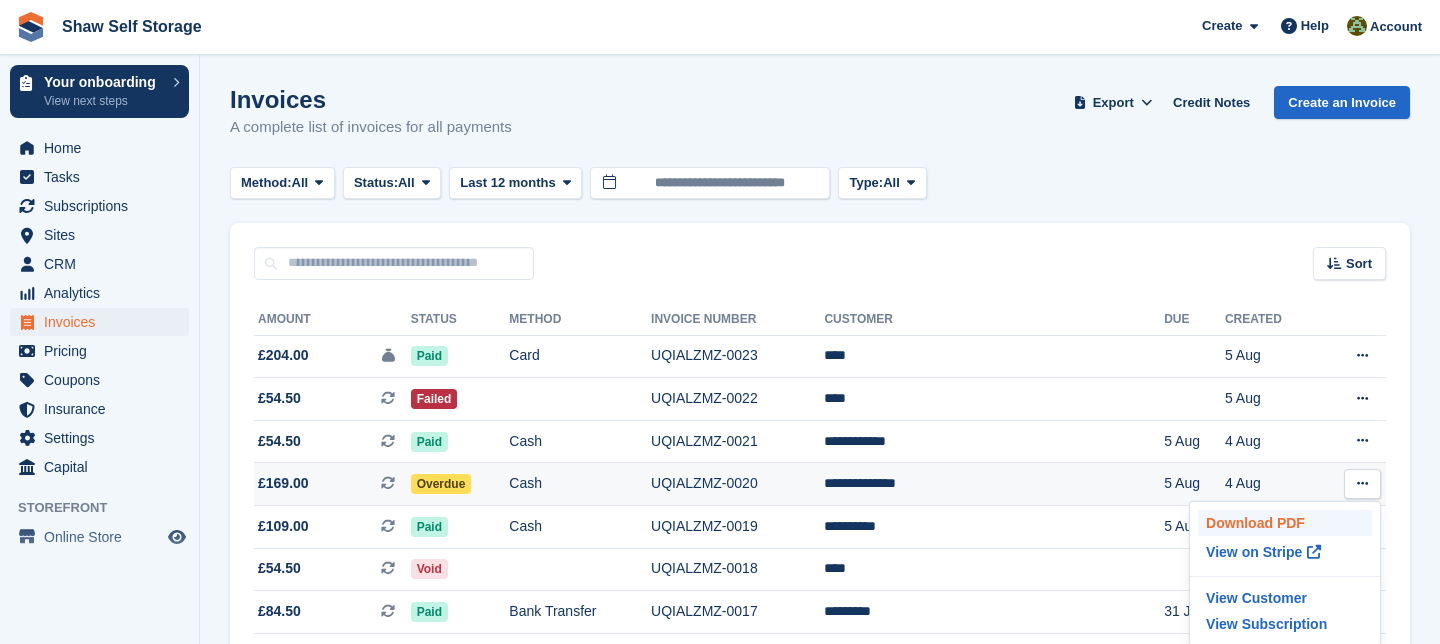 click on "Download PDF" at bounding box center [1285, 523] 